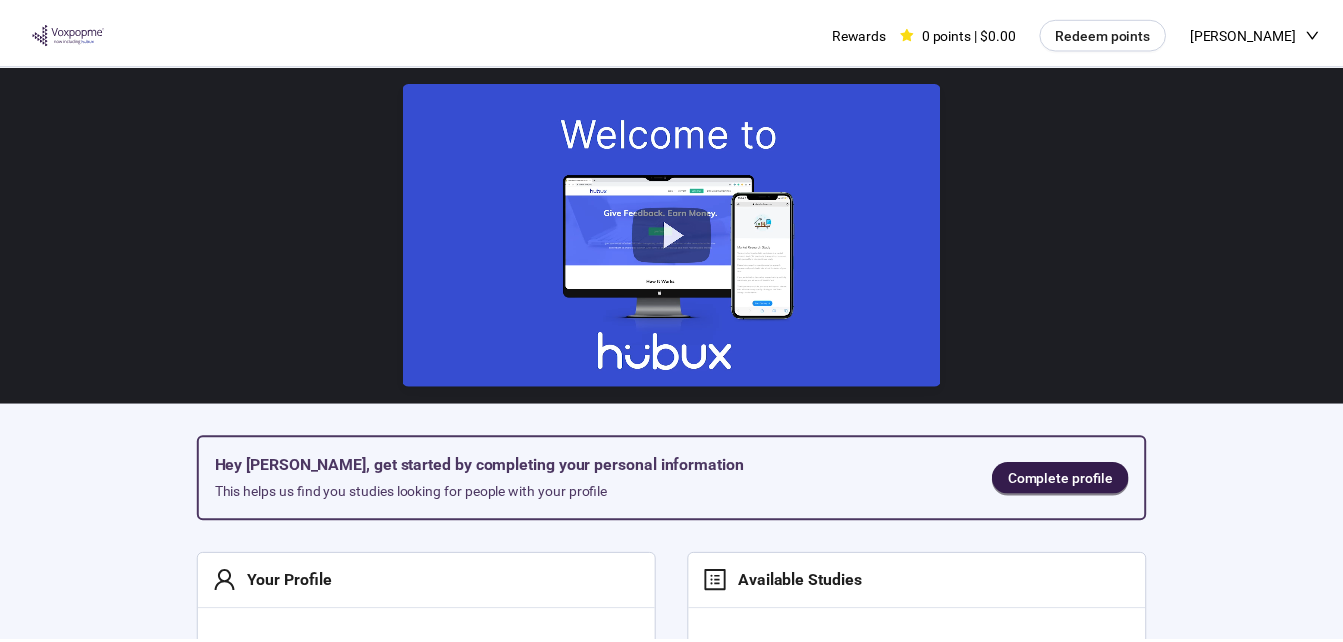 scroll, scrollTop: 0, scrollLeft: 0, axis: both 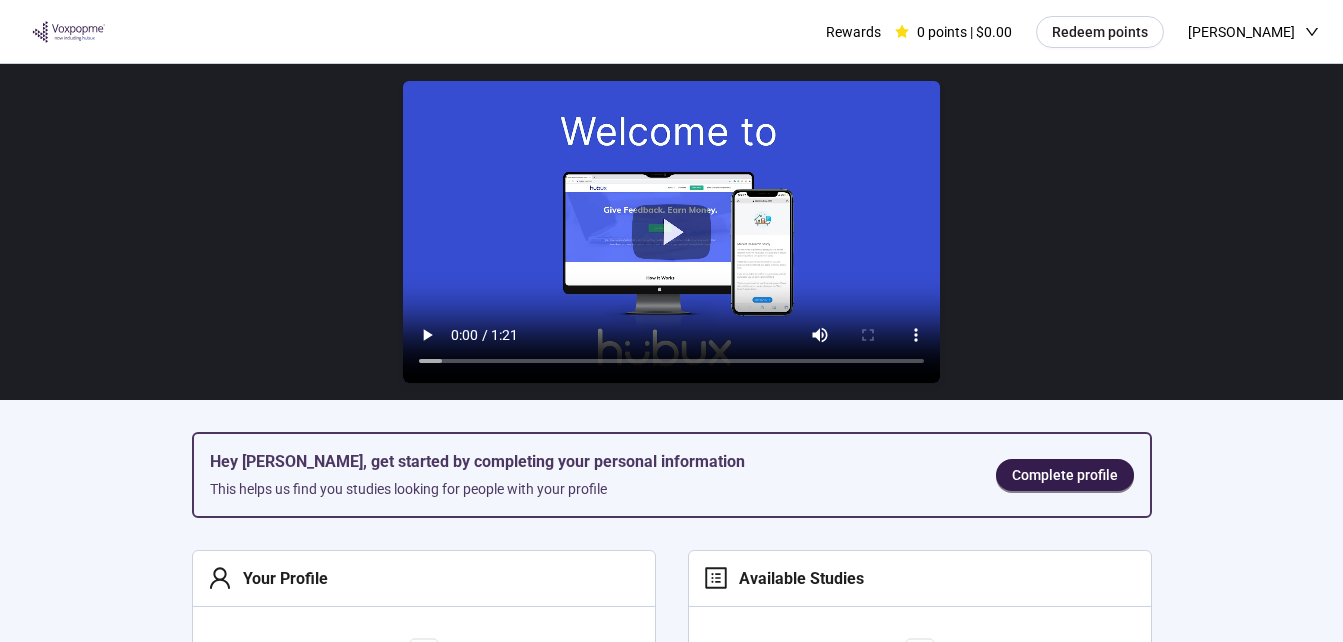 click at bounding box center [671, 232] 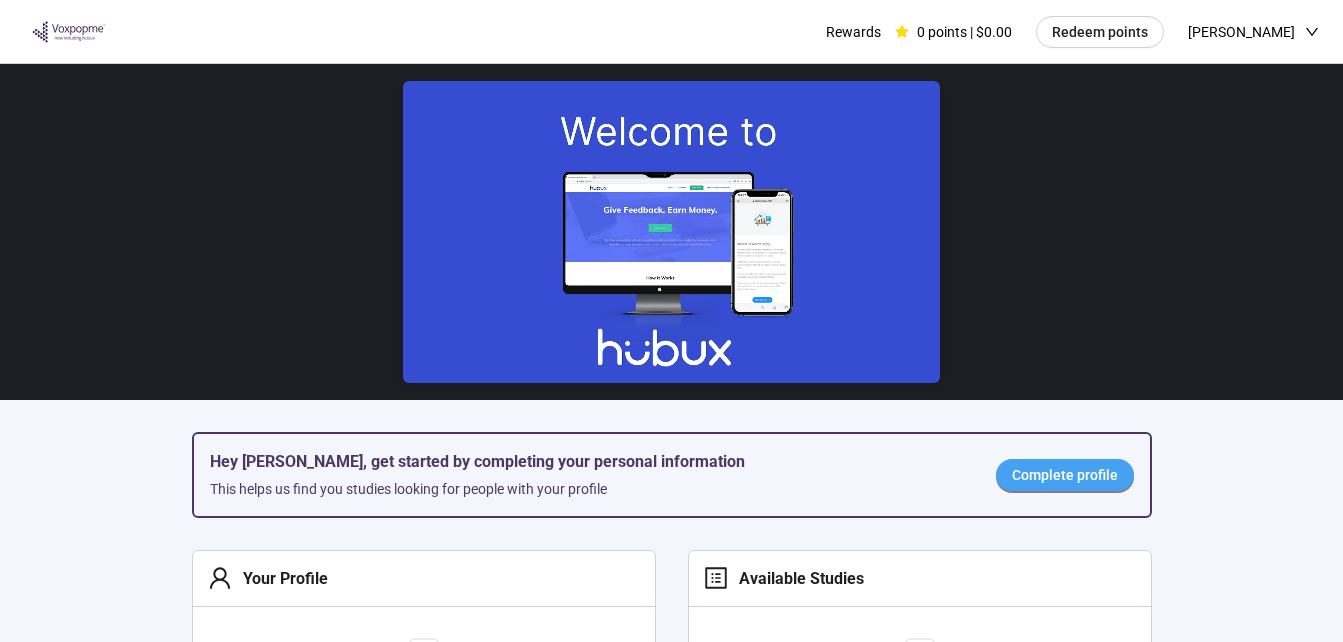 click on "Complete profile" at bounding box center [1065, 475] 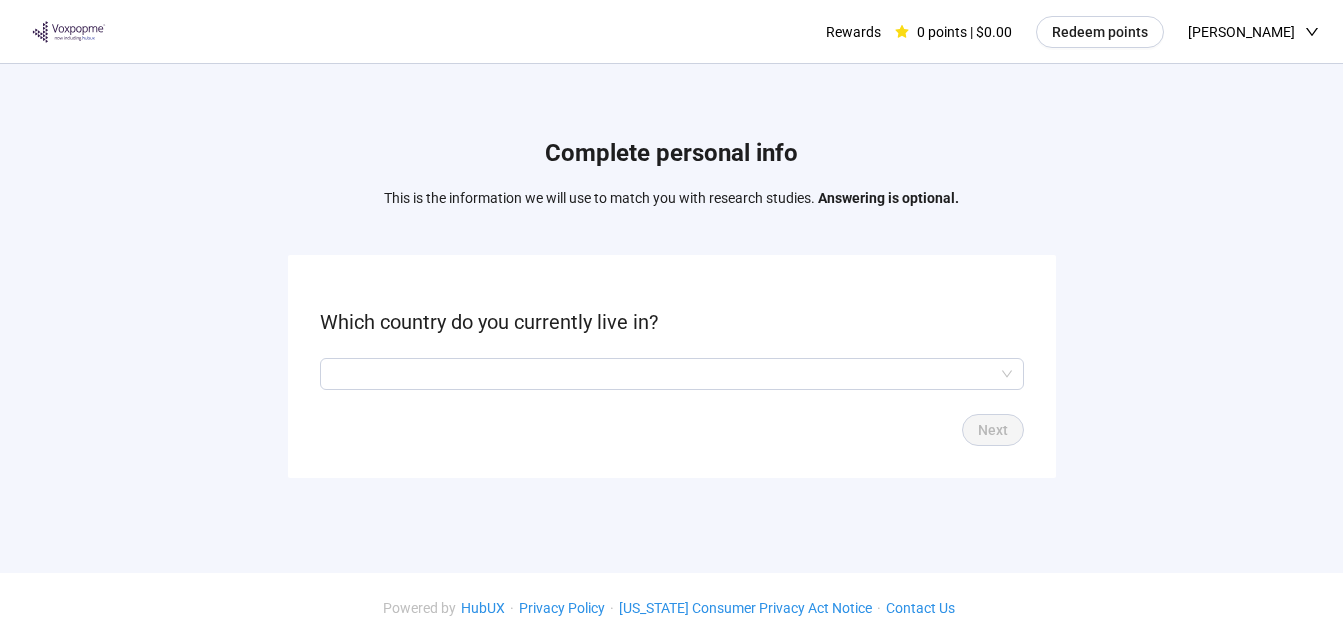 click on "Which country do you currently live in? Next" at bounding box center [672, 366] 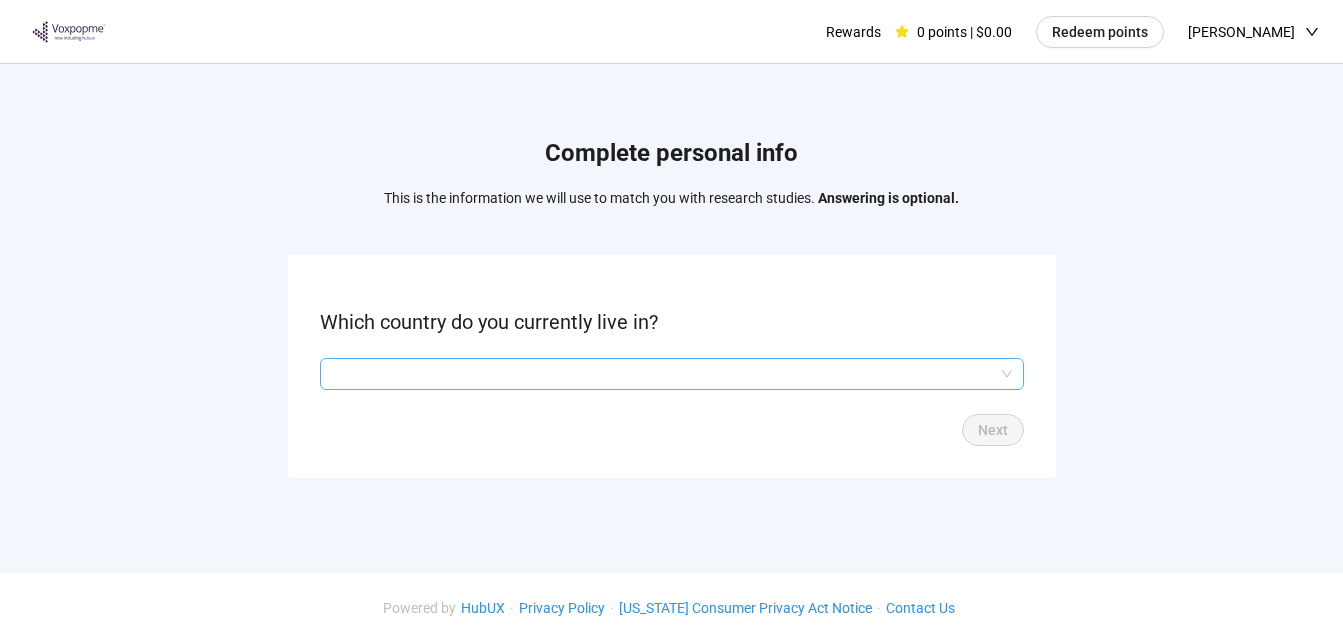 click at bounding box center [672, 374] 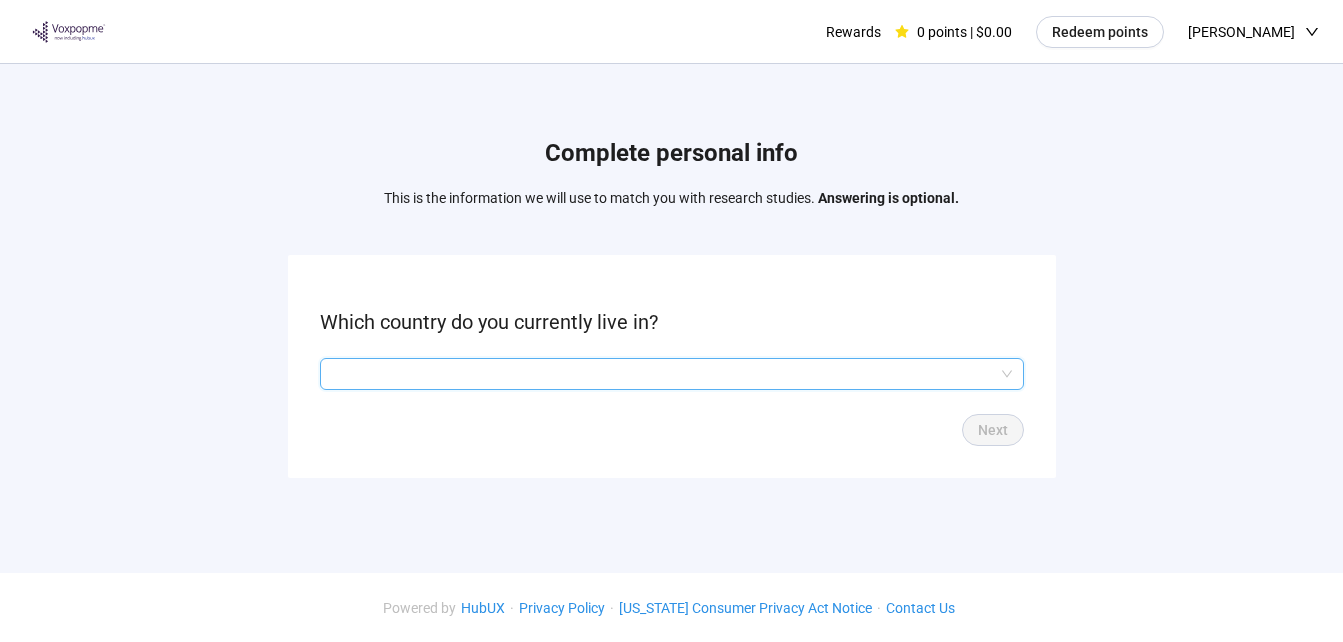 click at bounding box center [672, 374] 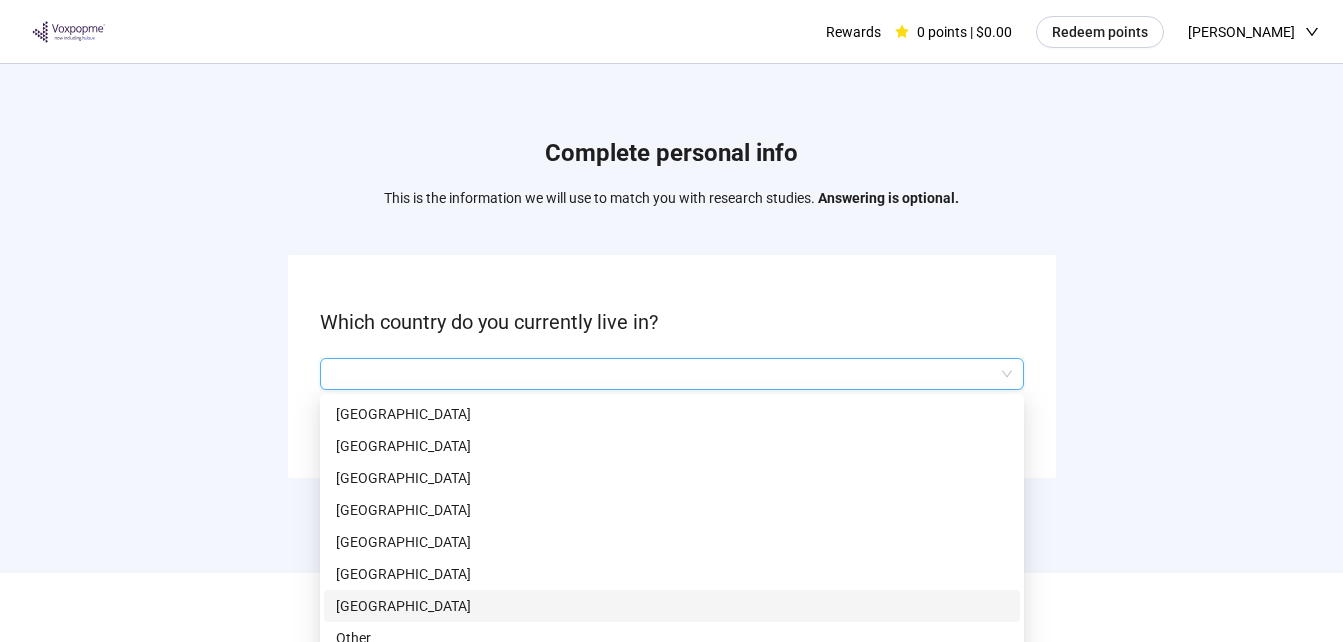click on "[GEOGRAPHIC_DATA]" at bounding box center [672, 606] 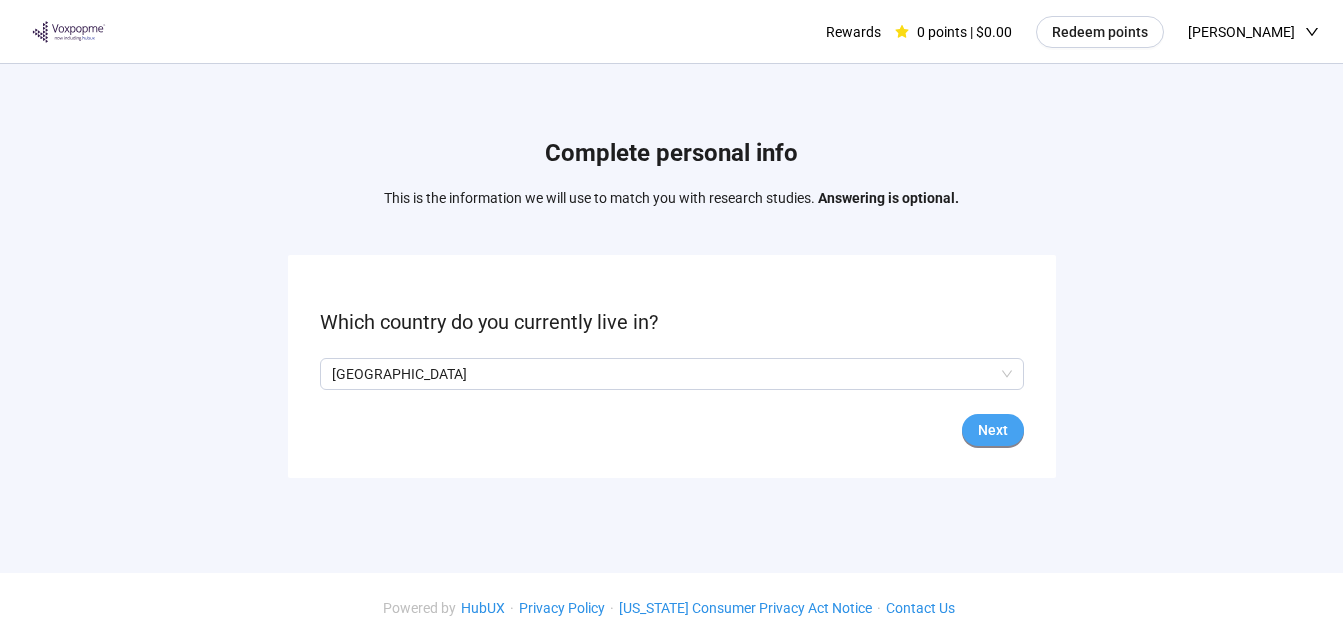 click on "Next" at bounding box center (993, 430) 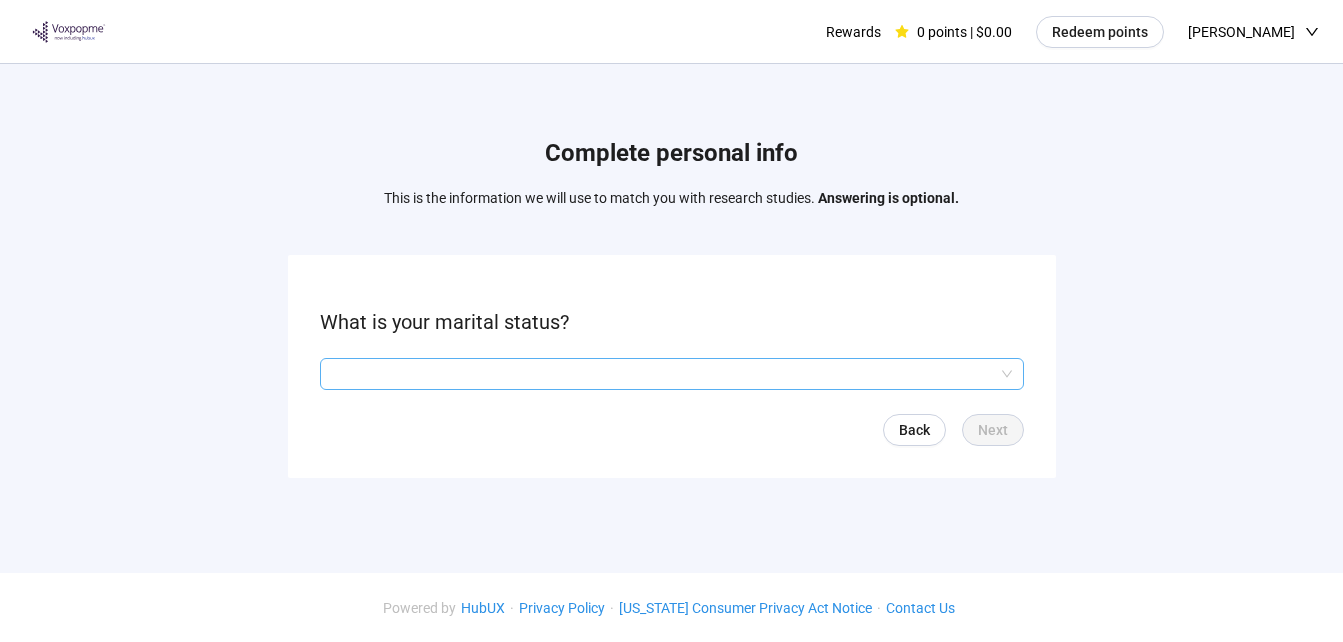 click at bounding box center [672, 374] 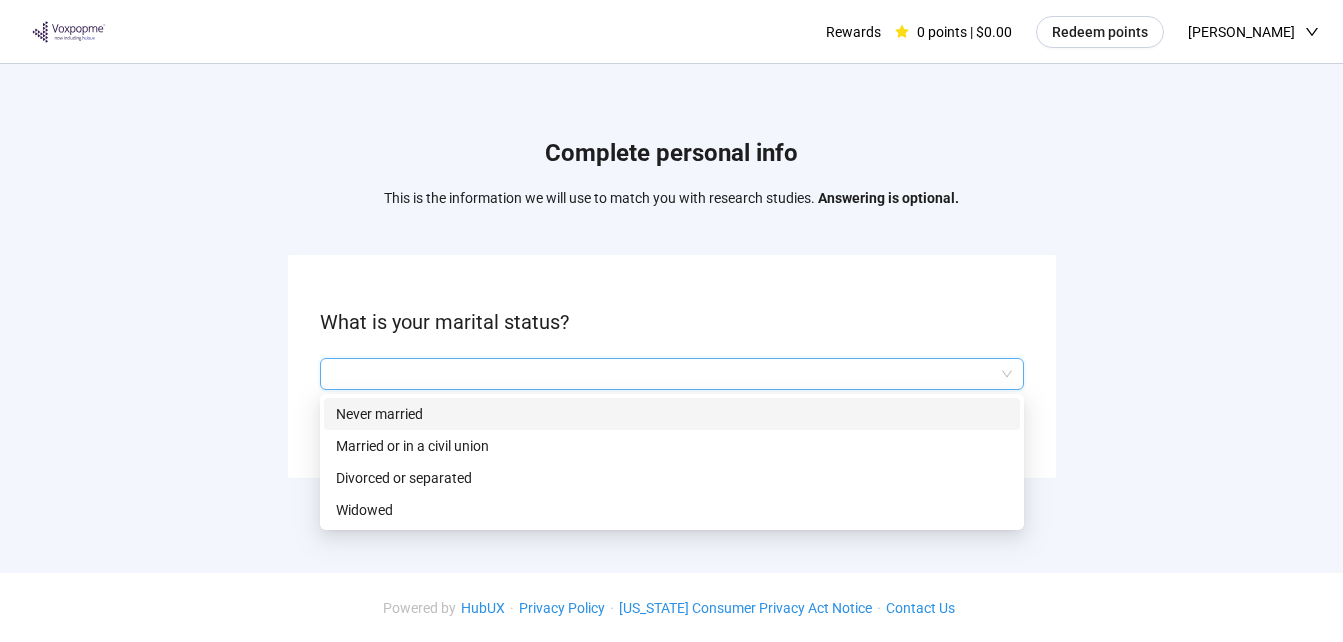 click on "Never married" at bounding box center [672, 414] 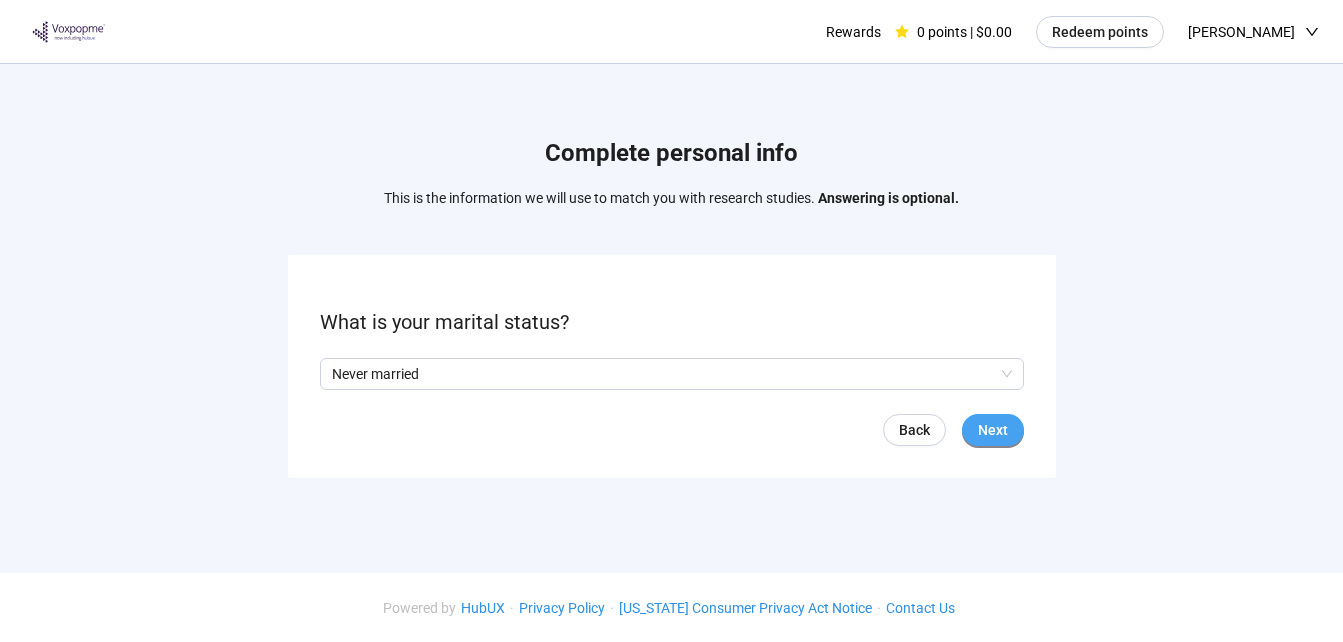 click on "Next" at bounding box center (993, 430) 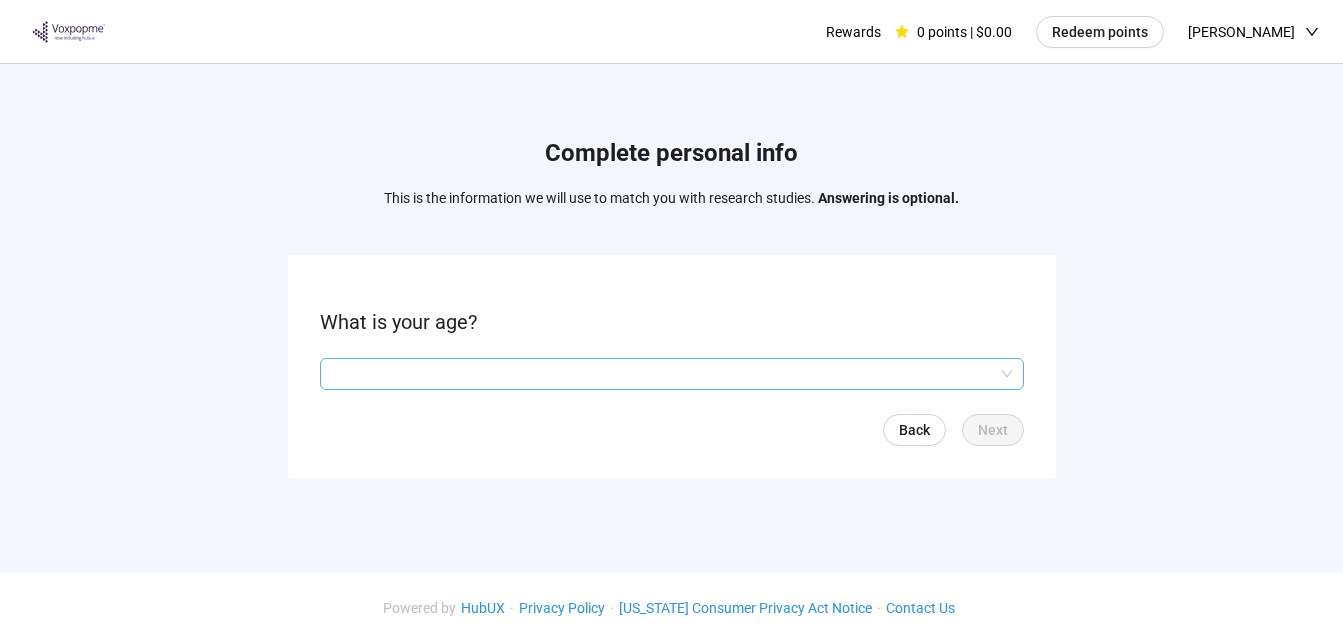 click at bounding box center (672, 374) 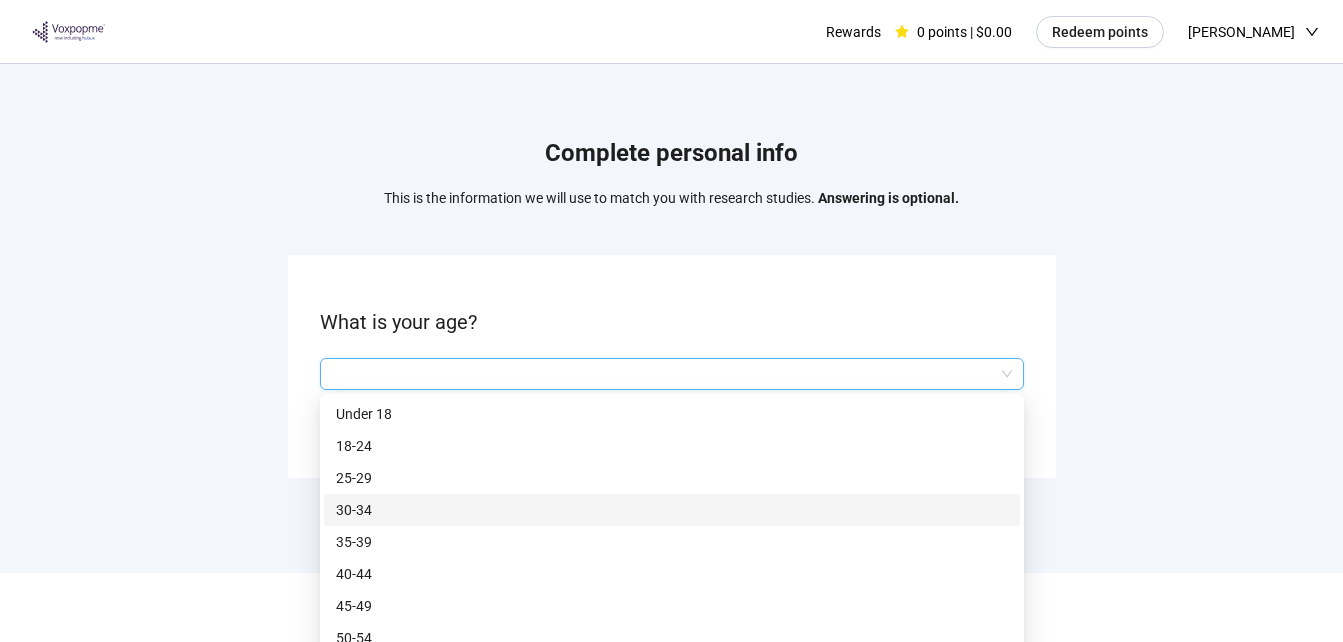 click on "30-34" at bounding box center (672, 510) 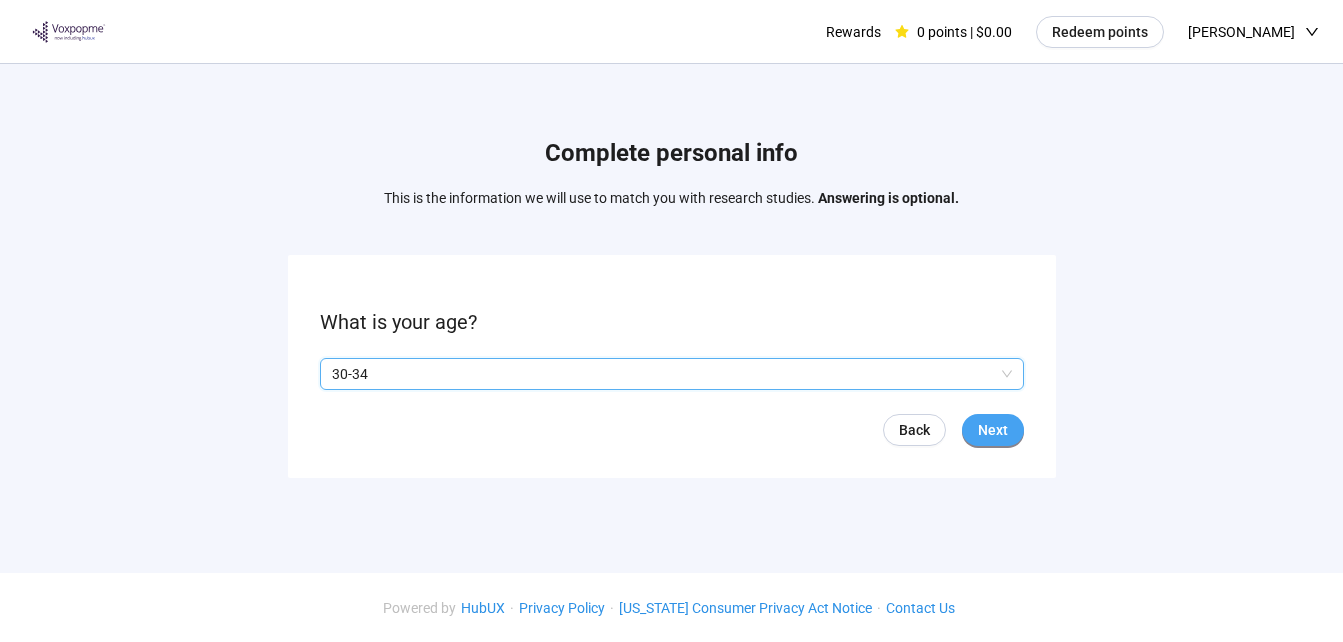 click on "Next" at bounding box center [993, 430] 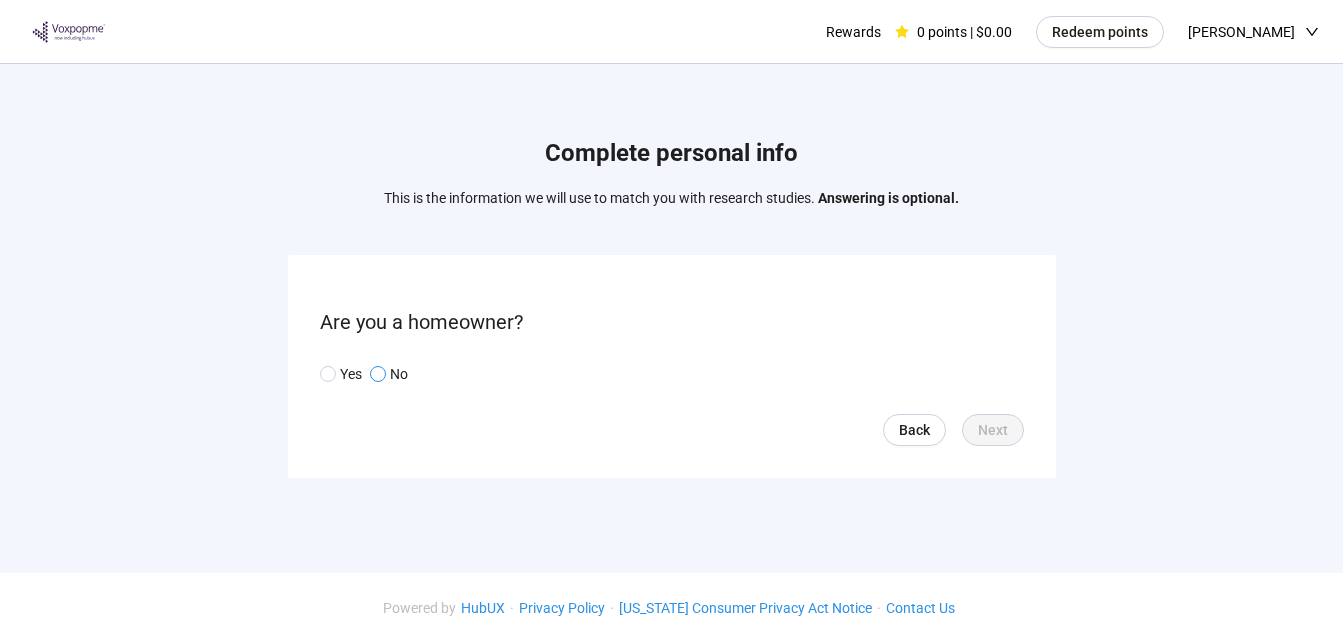 click on "No" at bounding box center [389, 374] 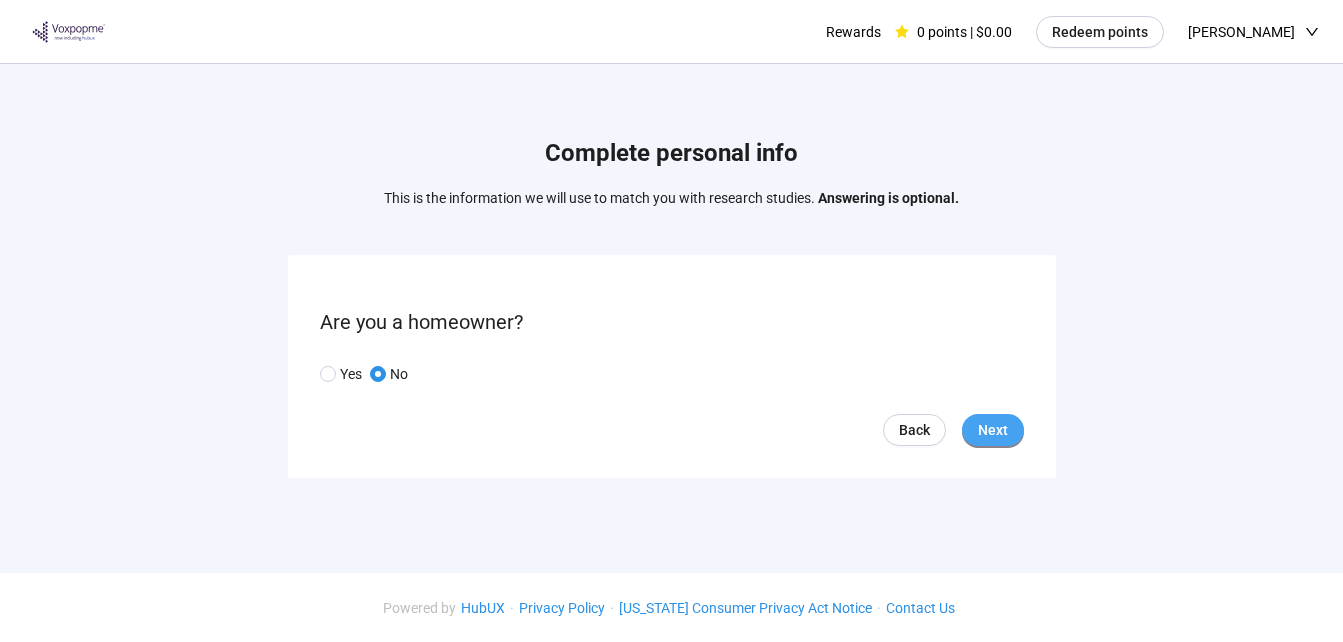 click on "Next" at bounding box center [993, 430] 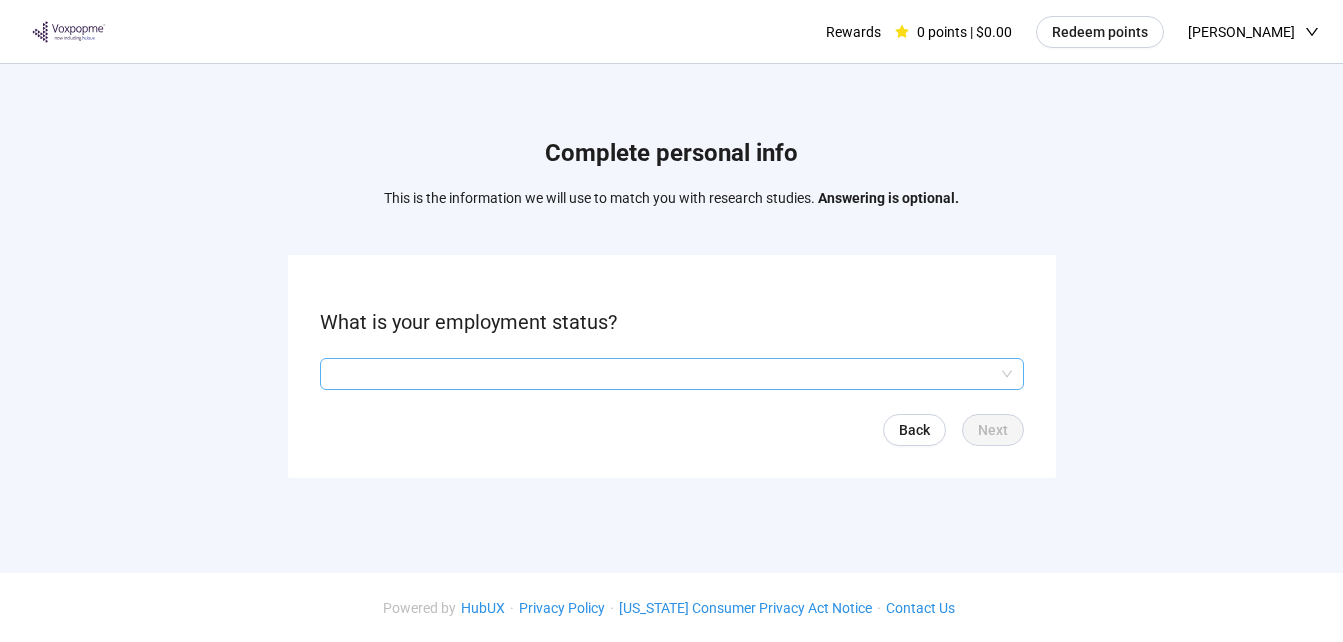 click at bounding box center (672, 374) 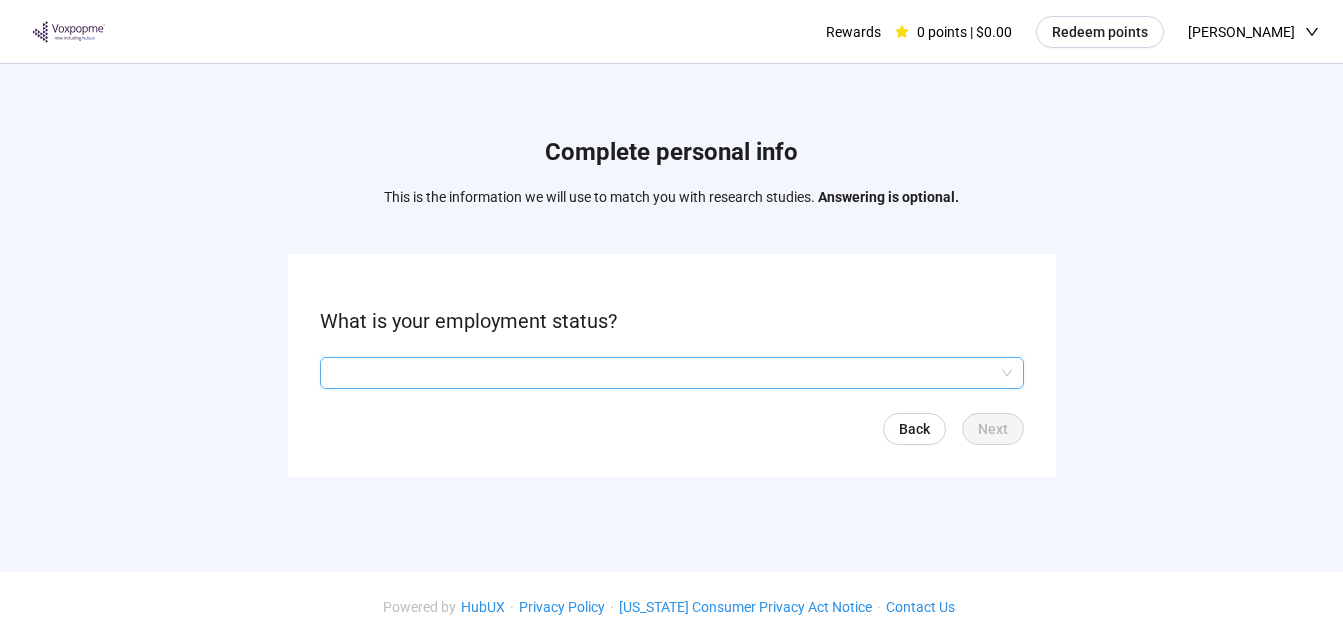 scroll, scrollTop: 1, scrollLeft: 0, axis: vertical 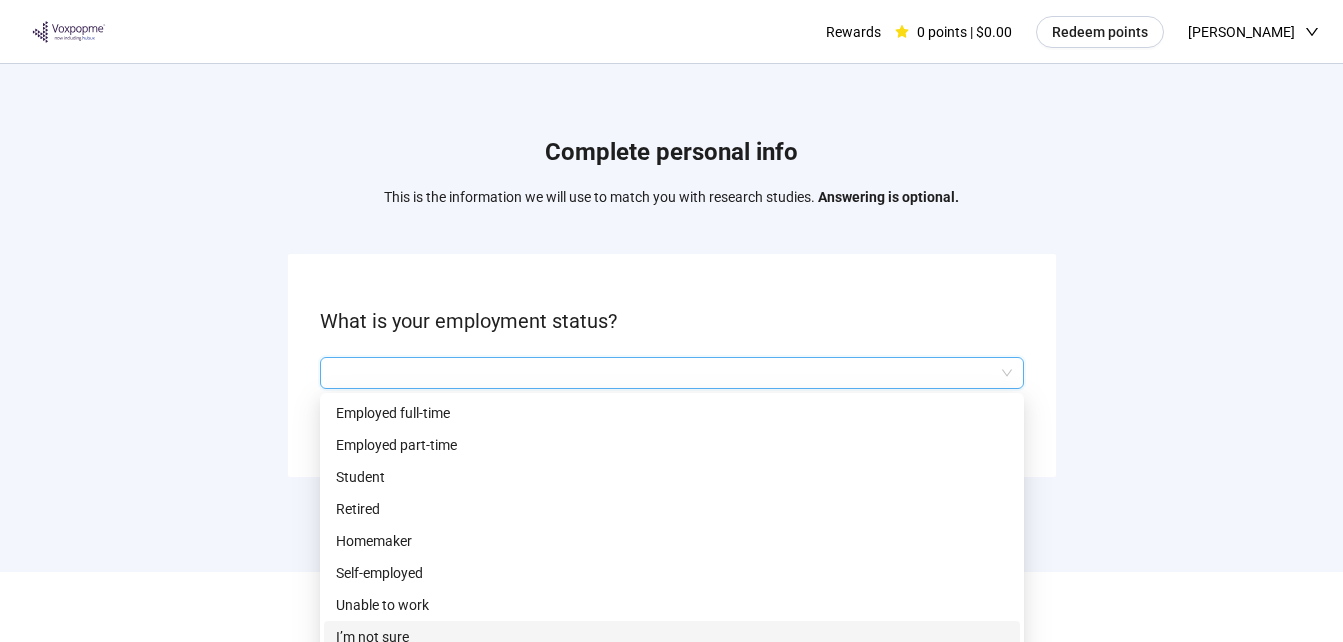 click on "I’m not sure" at bounding box center (672, 637) 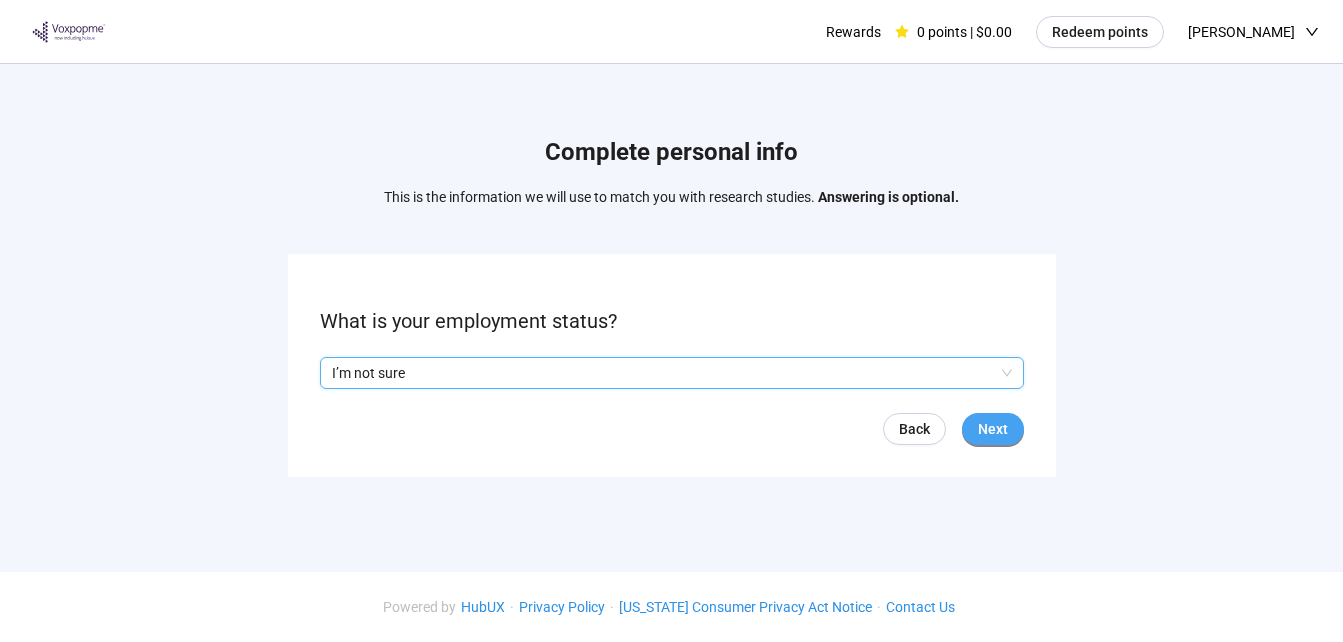 click on "Next" at bounding box center [993, 429] 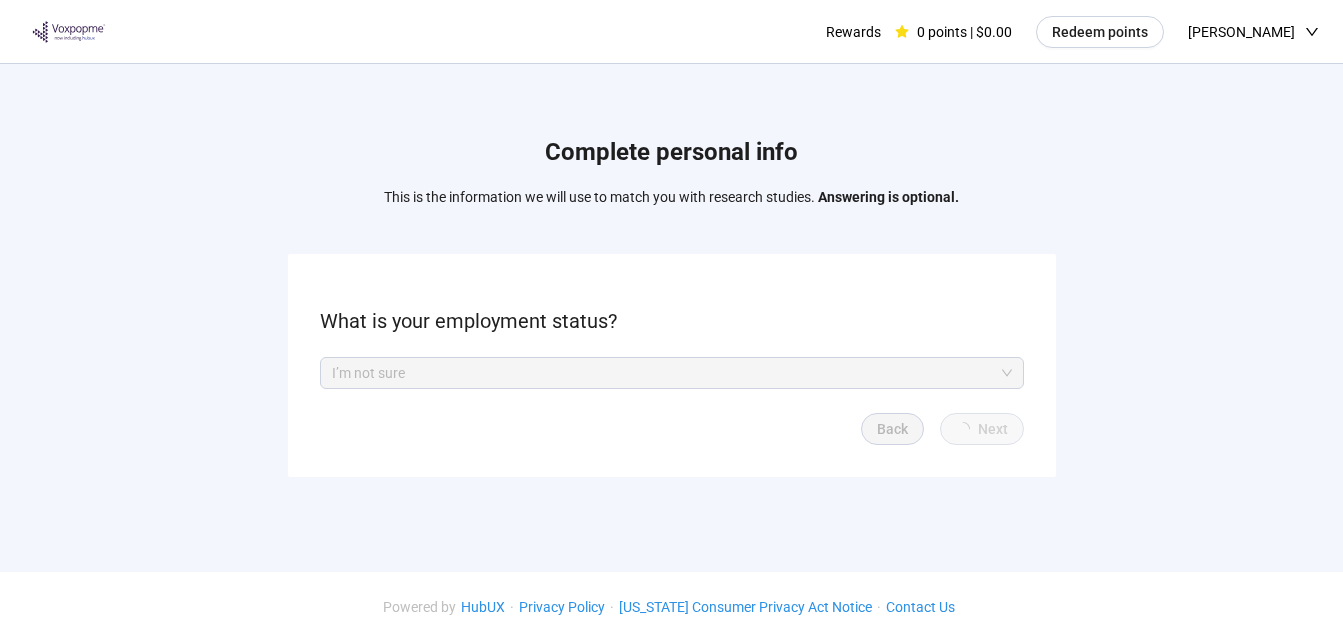 scroll, scrollTop: 0, scrollLeft: 0, axis: both 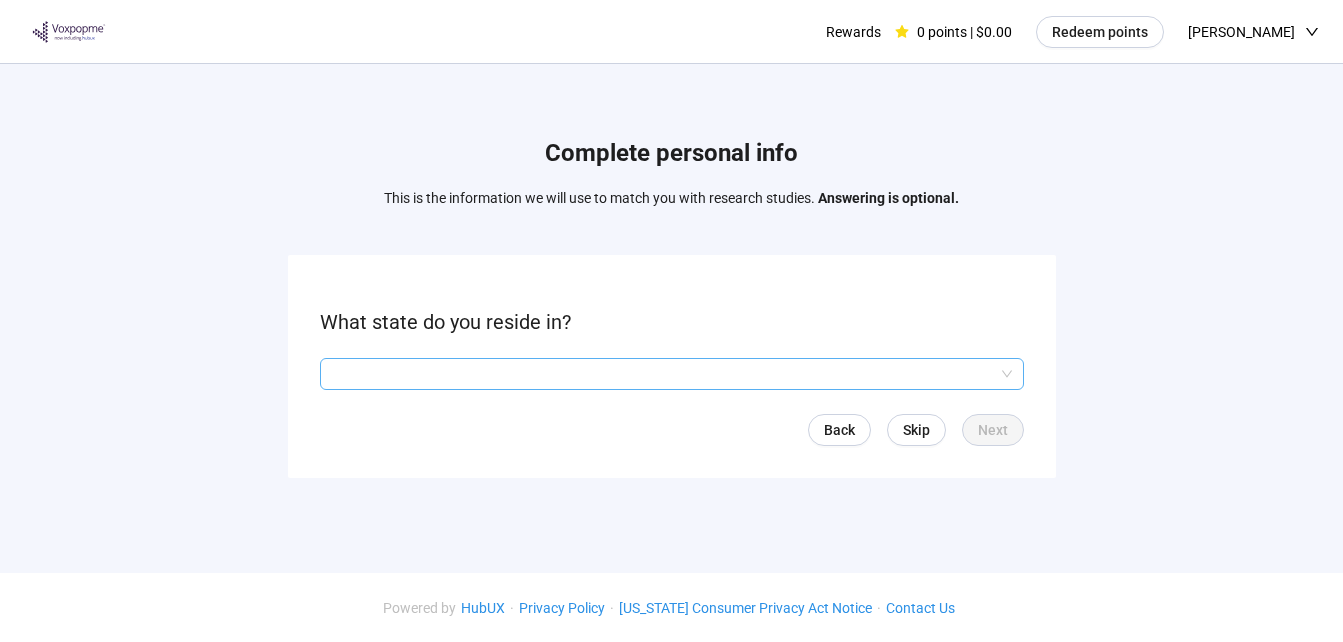 click at bounding box center [672, 374] 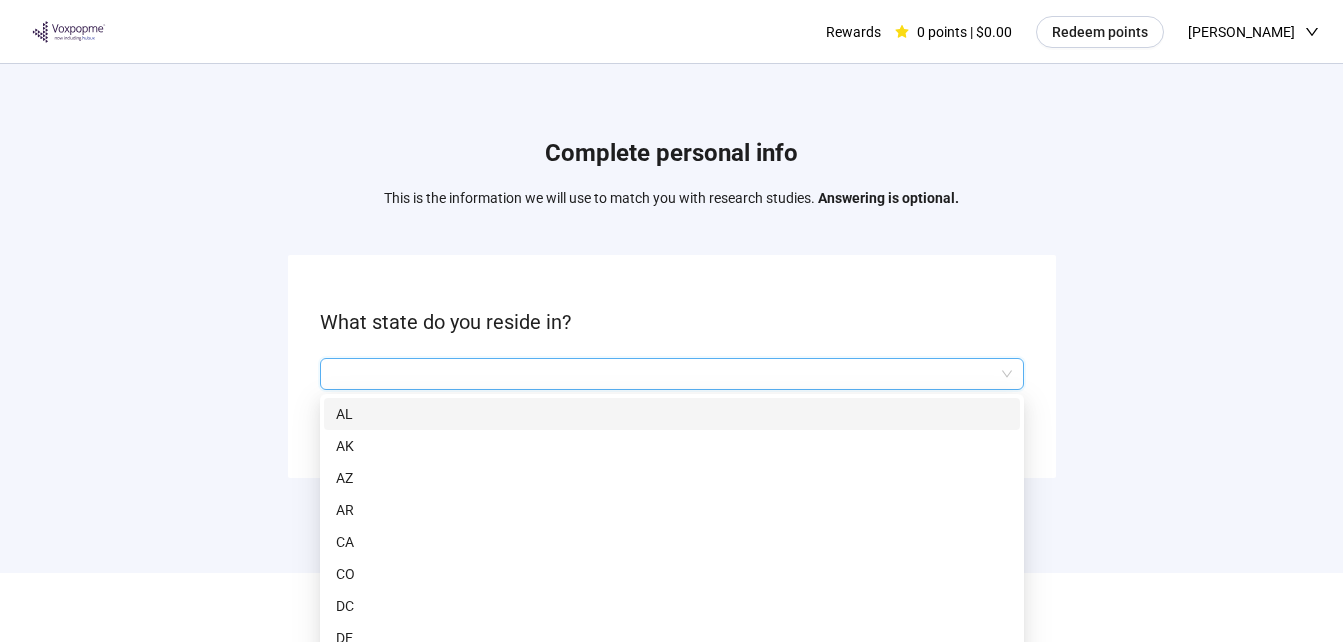 click at bounding box center [672, 374] 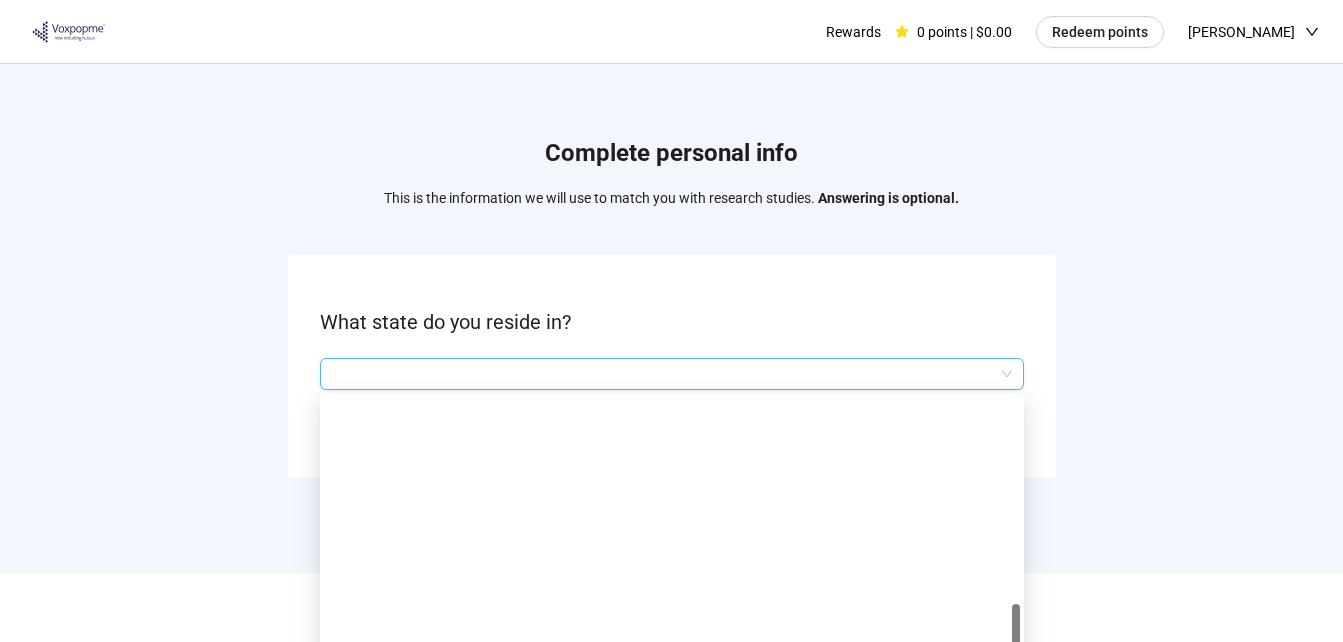 scroll, scrollTop: 1376, scrollLeft: 0, axis: vertical 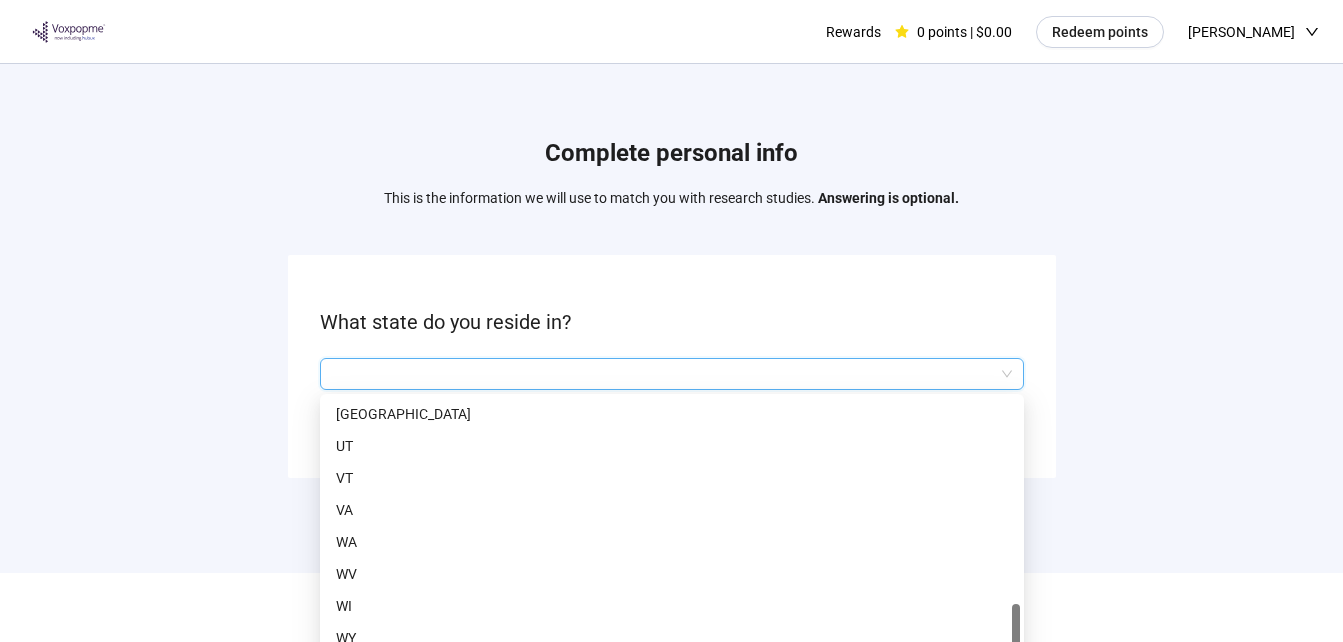 drag, startPoint x: 1012, startPoint y: 438, endPoint x: 1037, endPoint y: 693, distance: 256.22256 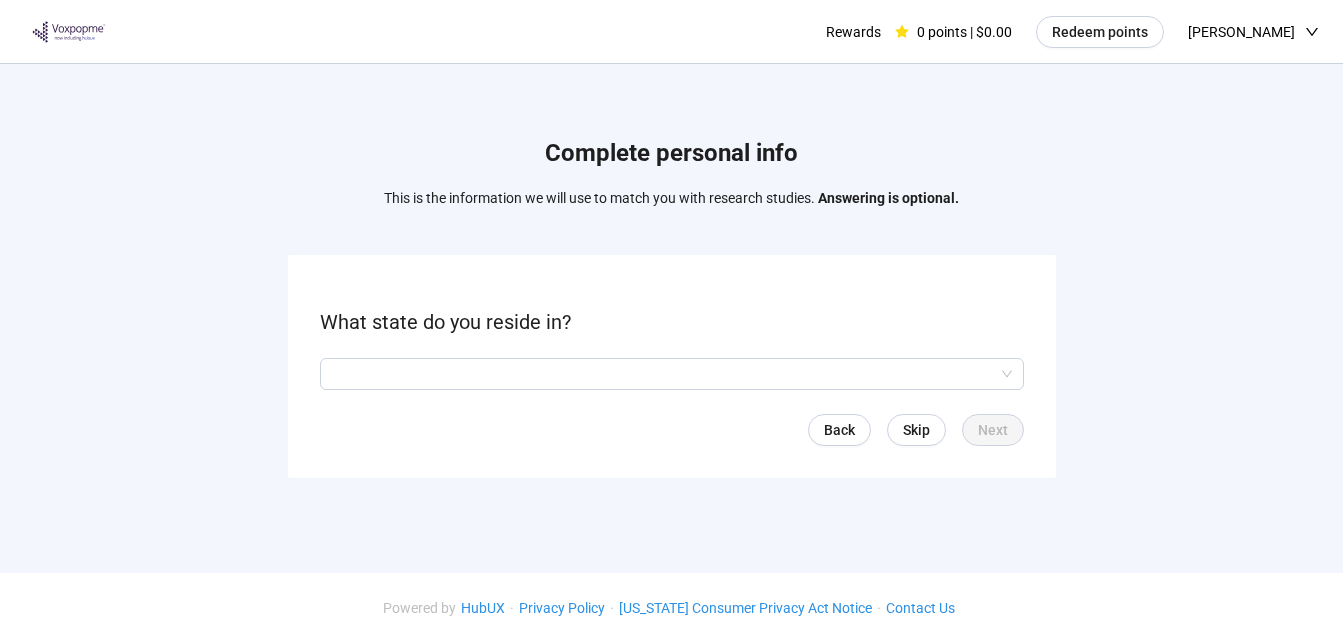 drag, startPoint x: 1021, startPoint y: 624, endPoint x: 1016, endPoint y: 612, distance: 13 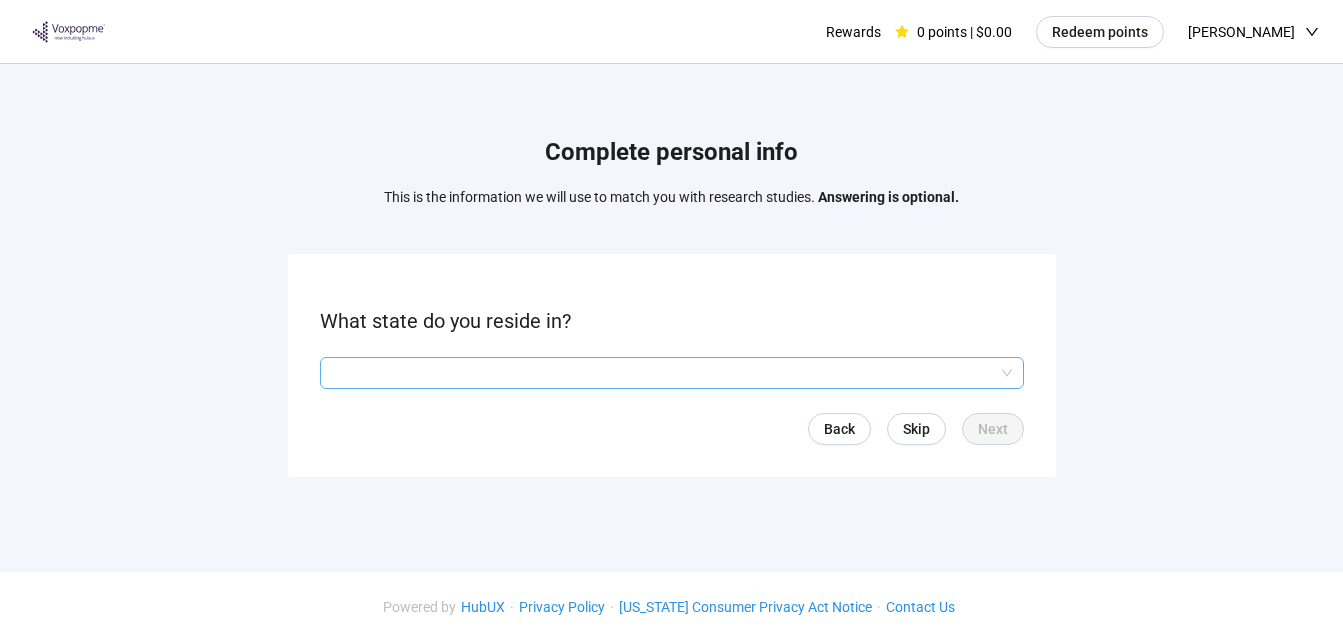 click at bounding box center [672, 373] 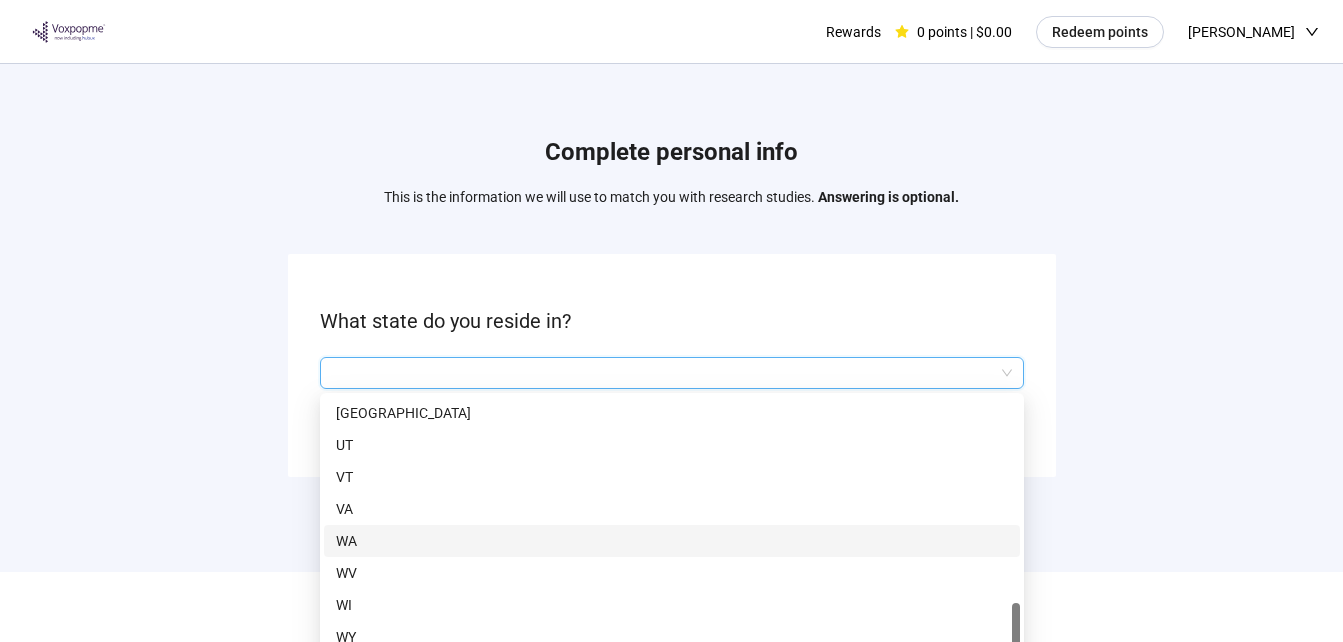 drag, startPoint x: 1017, startPoint y: 617, endPoint x: 1014, endPoint y: 650, distance: 33.13608 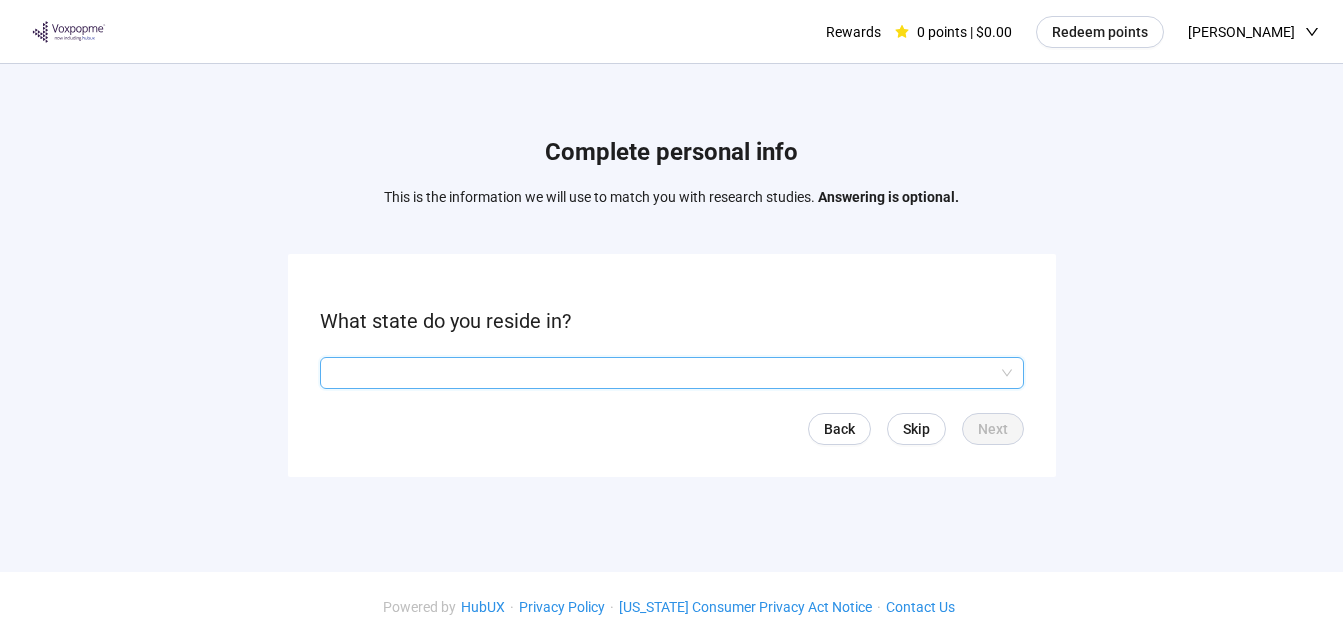 scroll, scrollTop: 1, scrollLeft: 0, axis: vertical 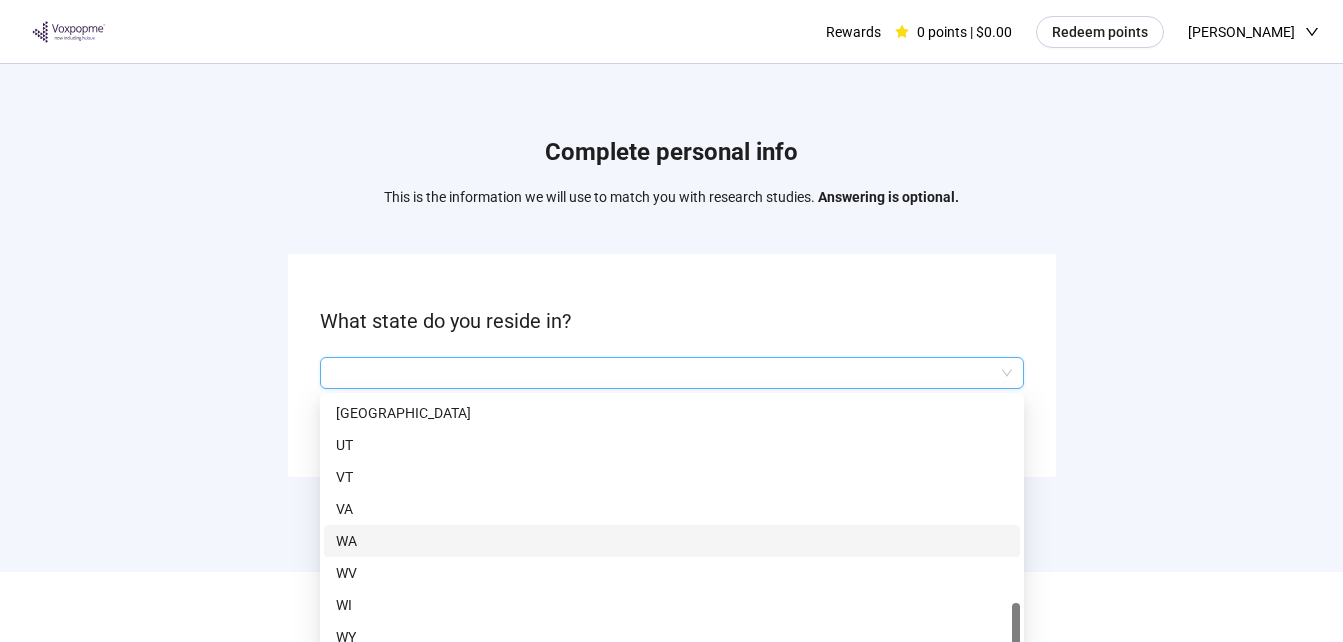 click at bounding box center [672, 373] 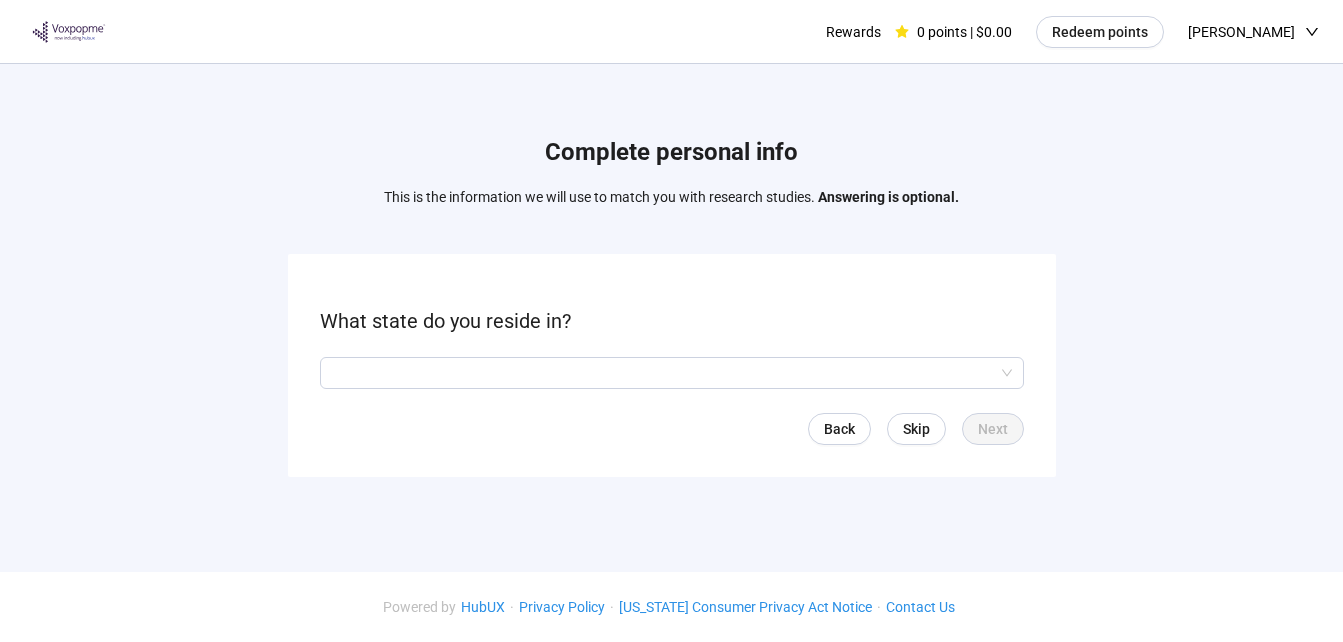 drag, startPoint x: 1021, startPoint y: 623, endPoint x: 1013, endPoint y: 583, distance: 40.792156 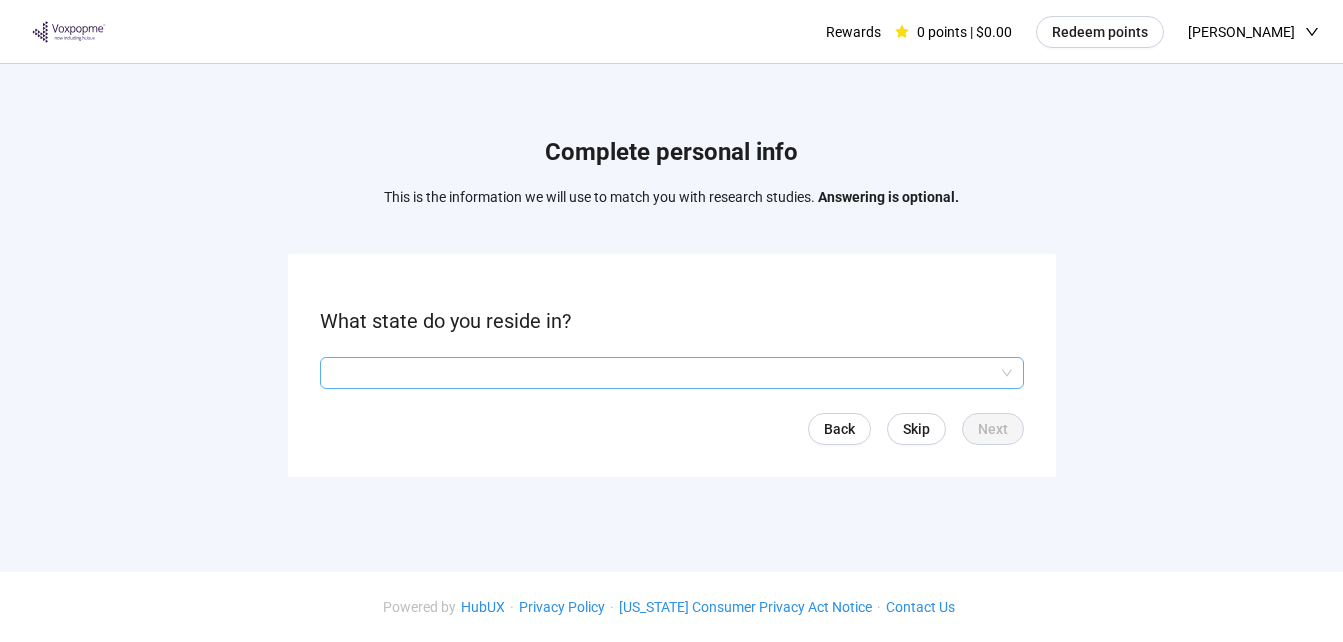click at bounding box center (672, 373) 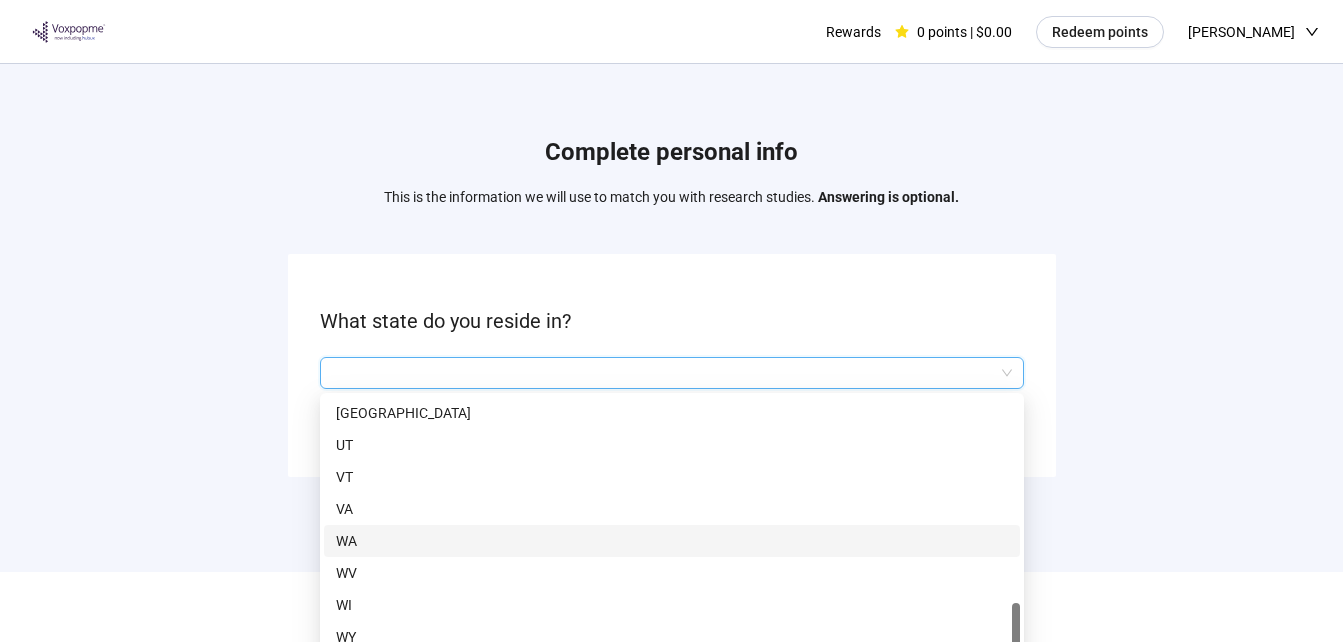 scroll, scrollTop: 1376, scrollLeft: 0, axis: vertical 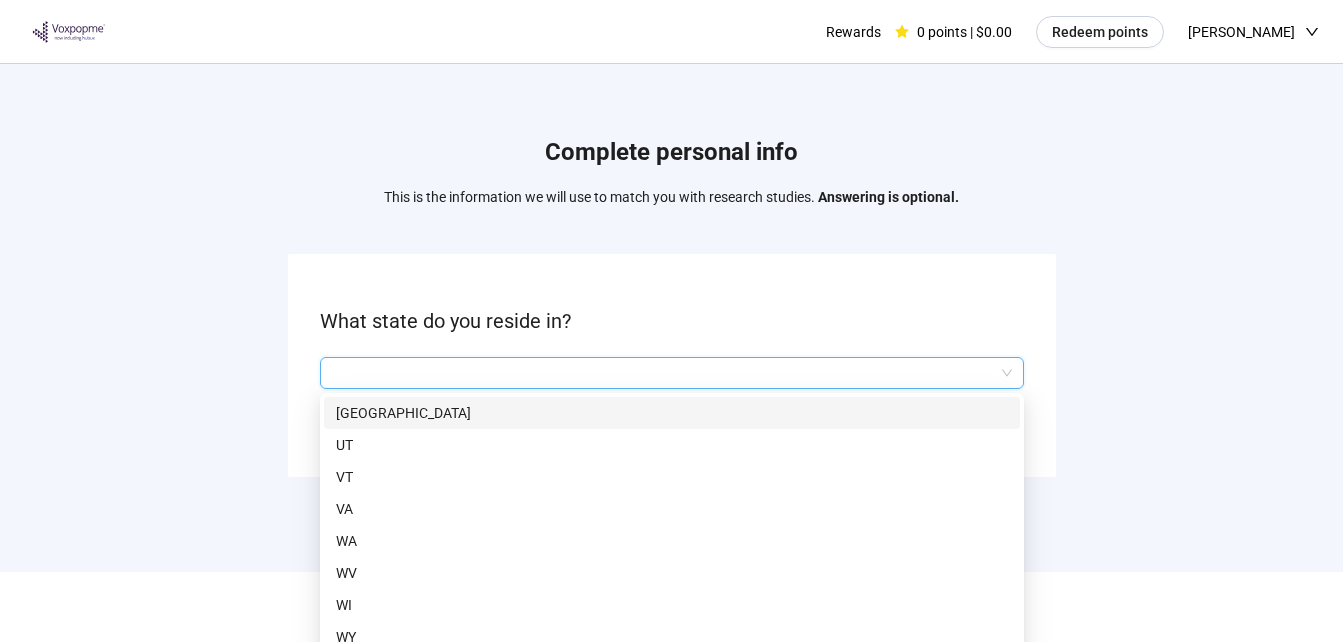 click at bounding box center (672, 373) 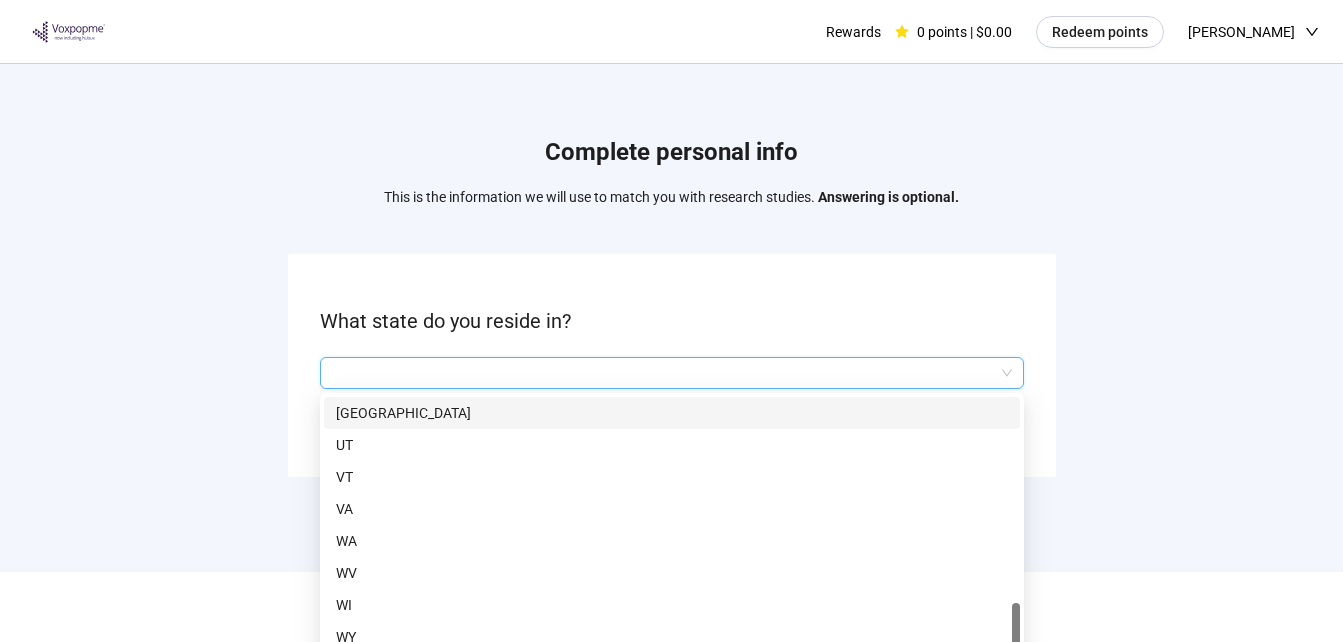click at bounding box center [672, 373] 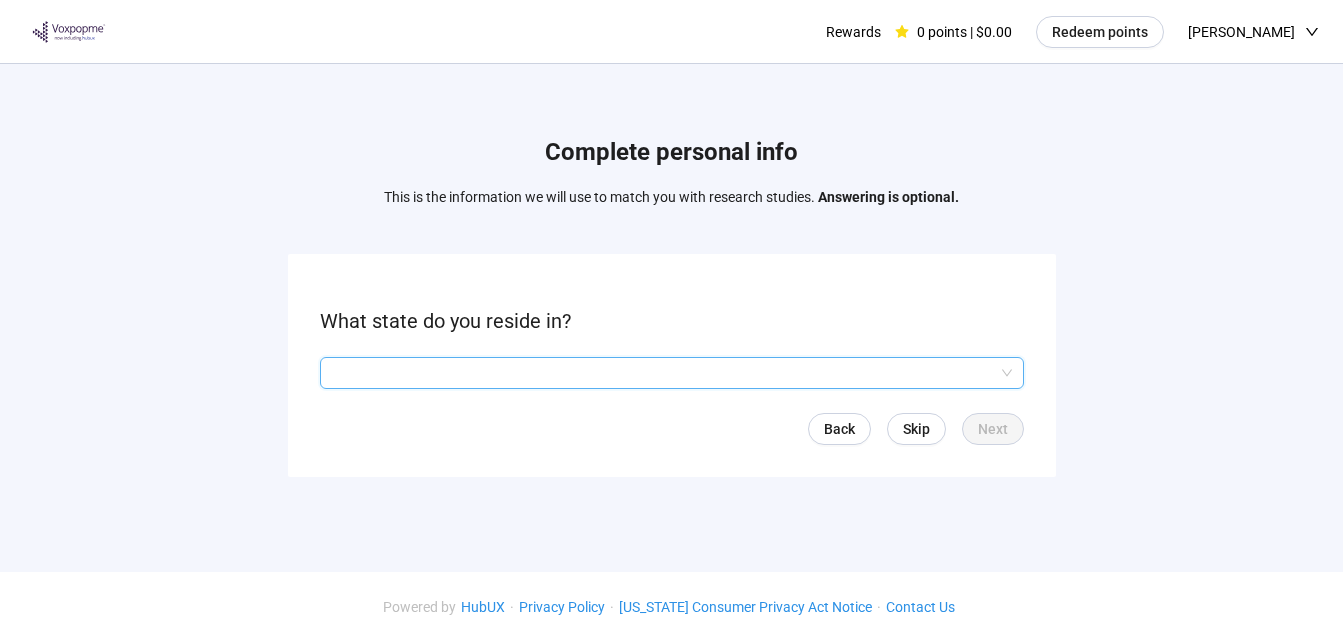 scroll, scrollTop: 1, scrollLeft: 0, axis: vertical 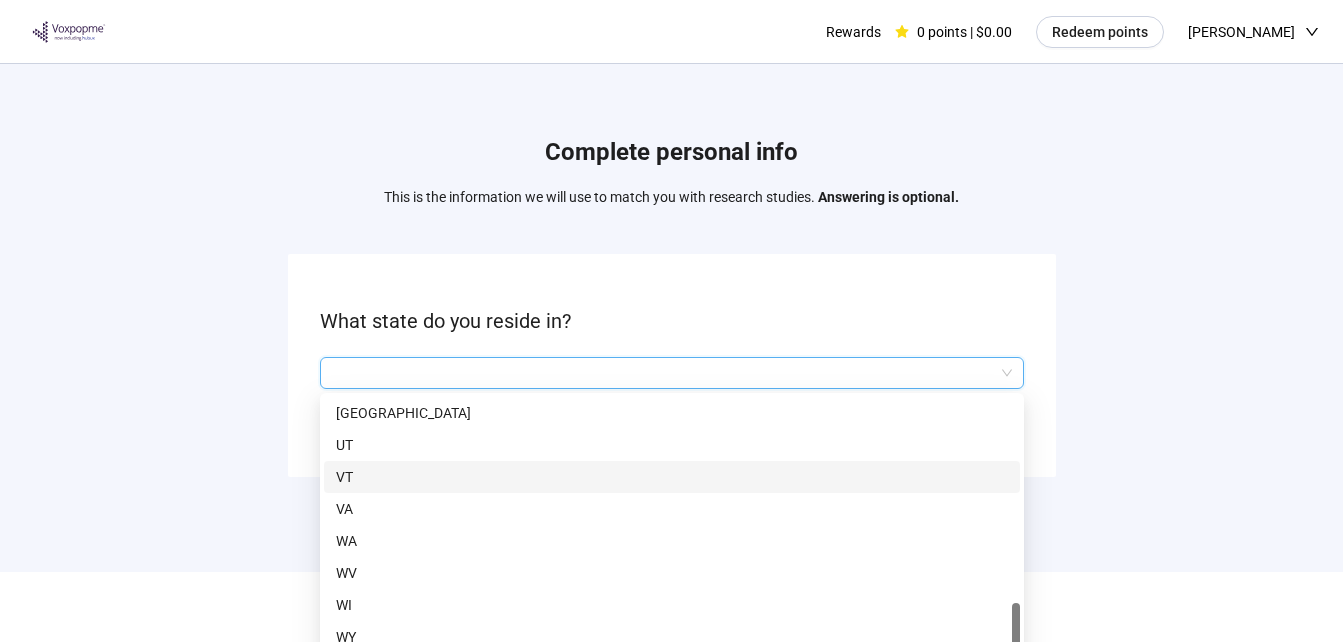 click at bounding box center [672, 373] 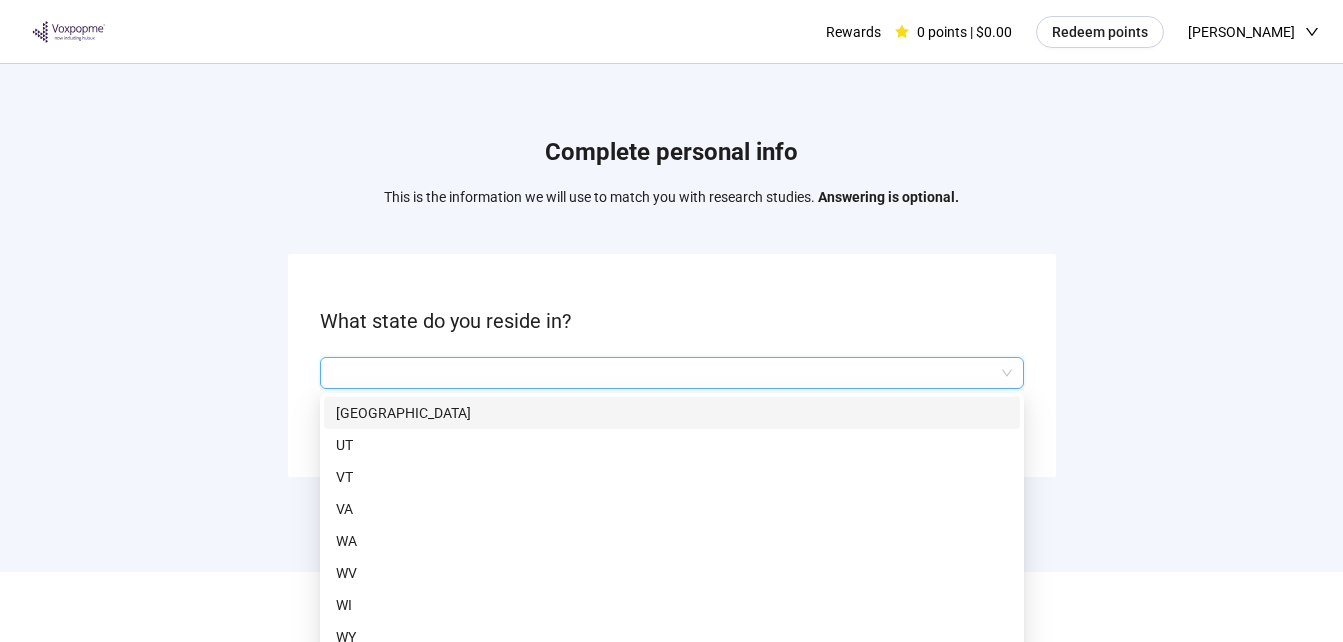click on "[GEOGRAPHIC_DATA]" at bounding box center (672, 413) 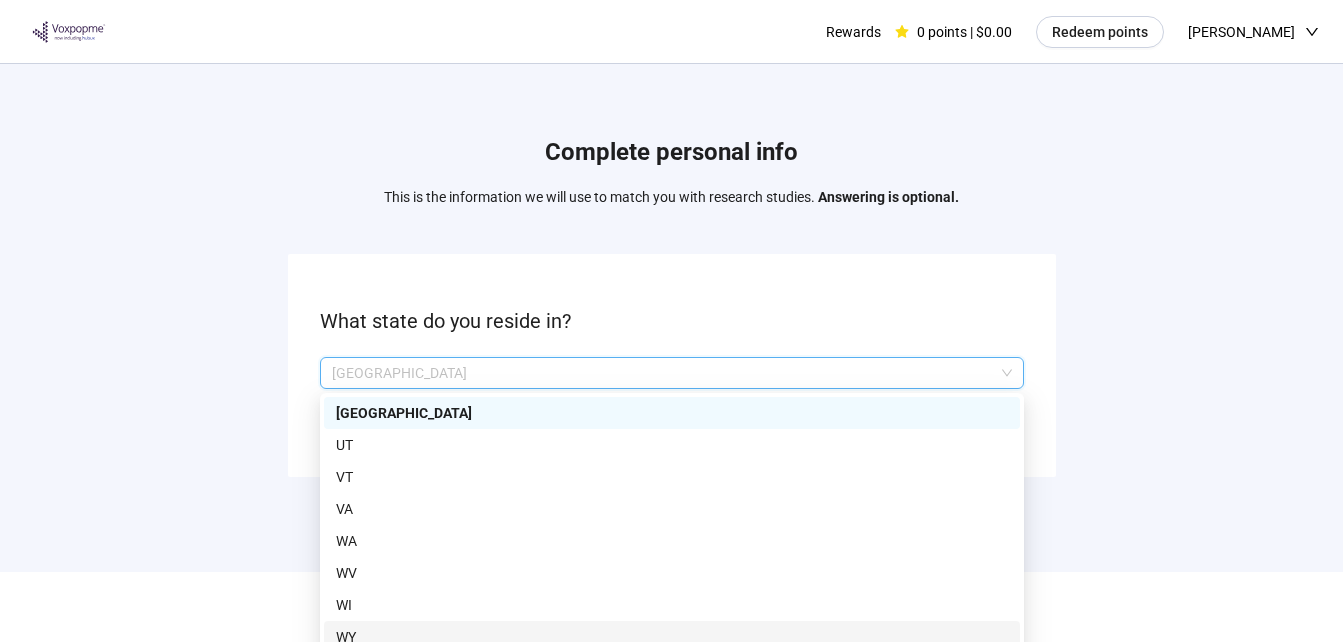 scroll, scrollTop: 0, scrollLeft: 0, axis: both 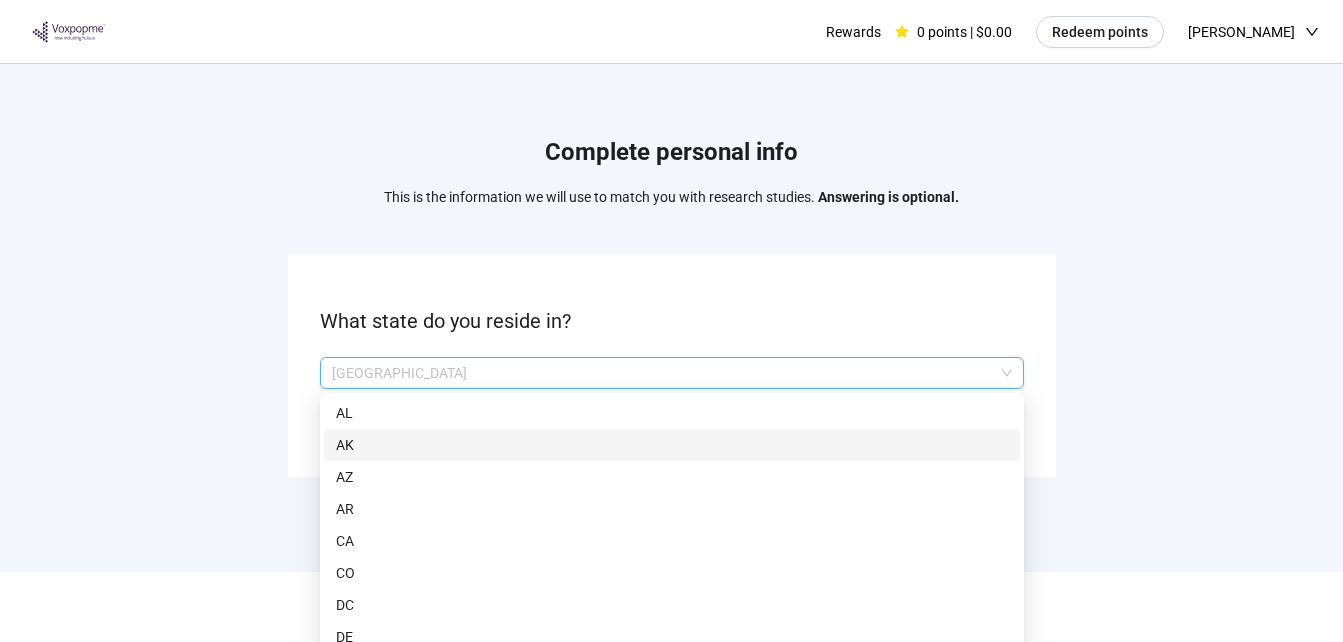 click on "AK" at bounding box center [672, 445] 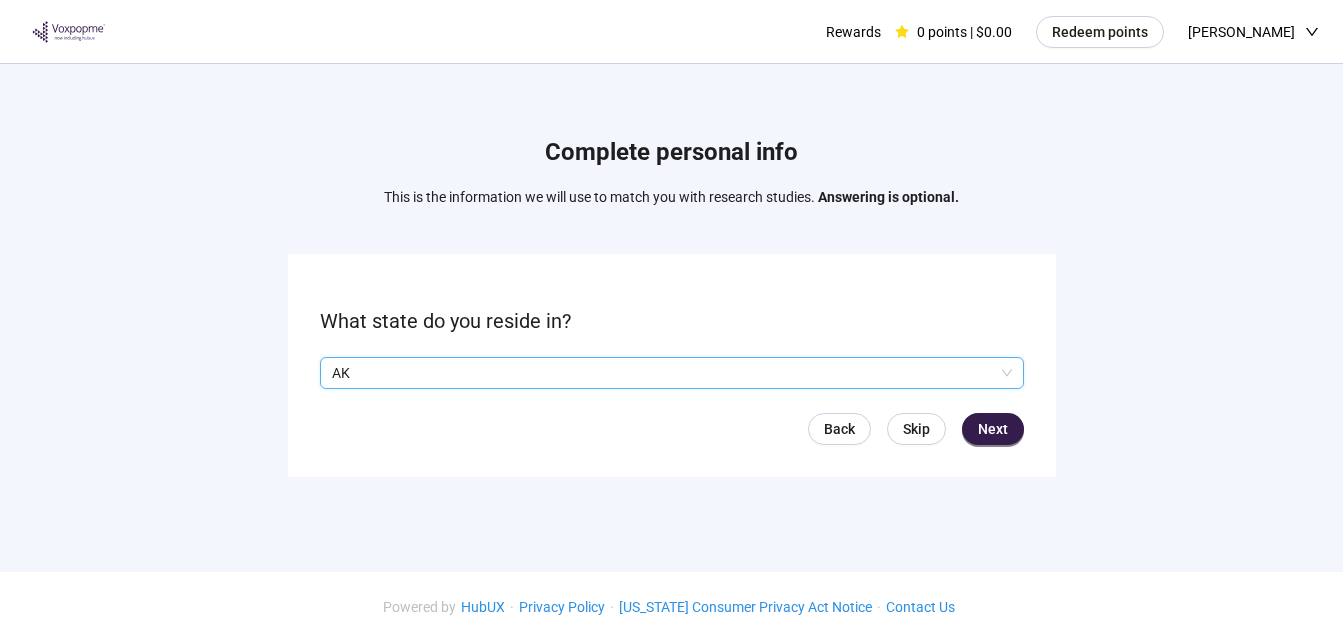 click on "What state do you reside in? Q2hhcmFjdGVyaXN0aWNBbnN3ZXJOb2RlOjIwNWMzZmI1LWUyYTYtNDhkYy04ZTM1LTFjN2JkNDAzYmZiZQ== AK Q2hhcmFjdGVyaXN0aWNBbnN3ZXJOb2RlOjY0YTQ0Yjc2LTIzY2UtNDI1Zi04YTBmLTQ2YjdhMTY5YzY3ZQ== Q2hhcmFjdGVyaXN0aWNBbnN3ZXJOb2RlOjIwNWMzZmI1LWUyYTYtNDhkYy04ZTM1LTFjN2JkNDAzYmZiZQ== Q2hhcmFjdGVyaXN0aWNBbnN3ZXJOb2RlOmY2ZTJlZTg0LTcwYmYtNDYzMi05ZmY3LWY5ODE1YTIxMDRmNg== AL AK AZ AR CA CO DC DE CT FL Back Skip Next" at bounding box center [672, 365] 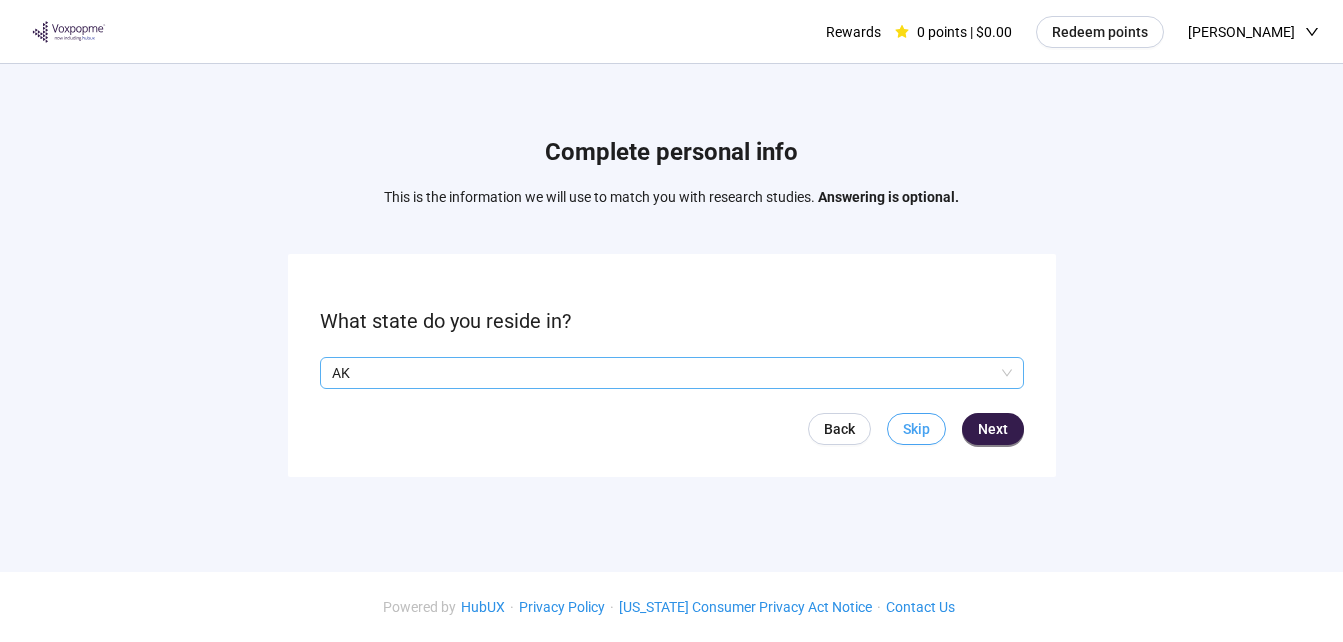 click on "Skip" at bounding box center [916, 429] 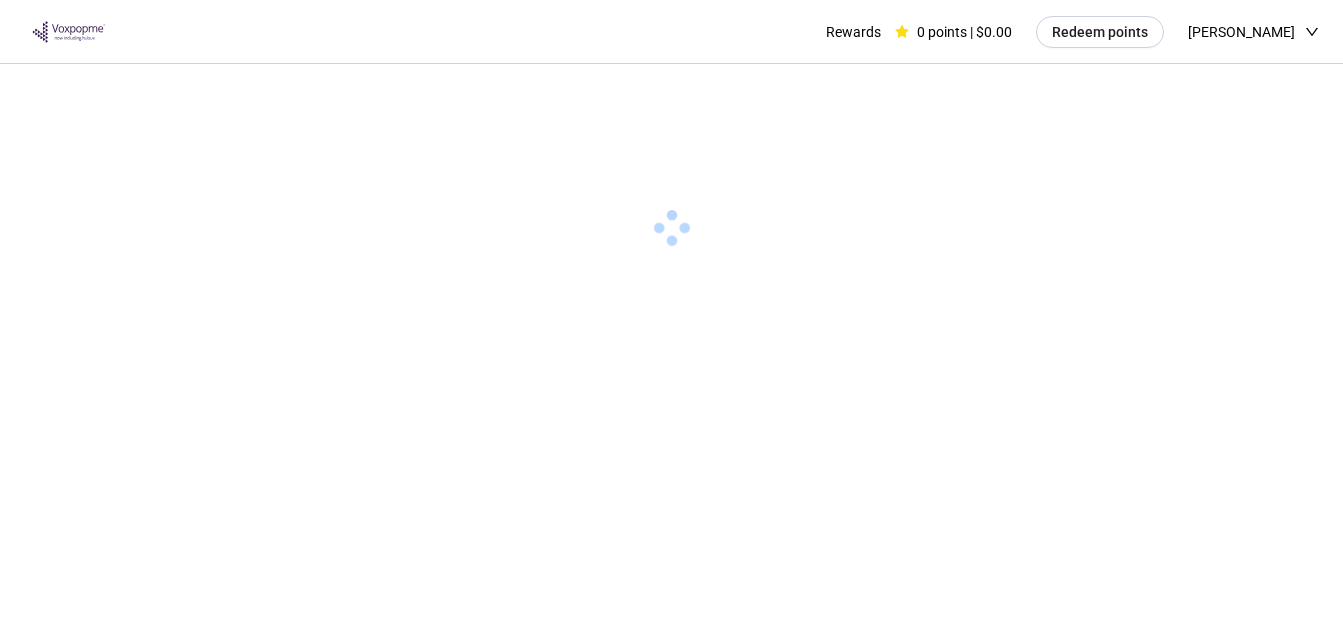 scroll, scrollTop: 0, scrollLeft: 0, axis: both 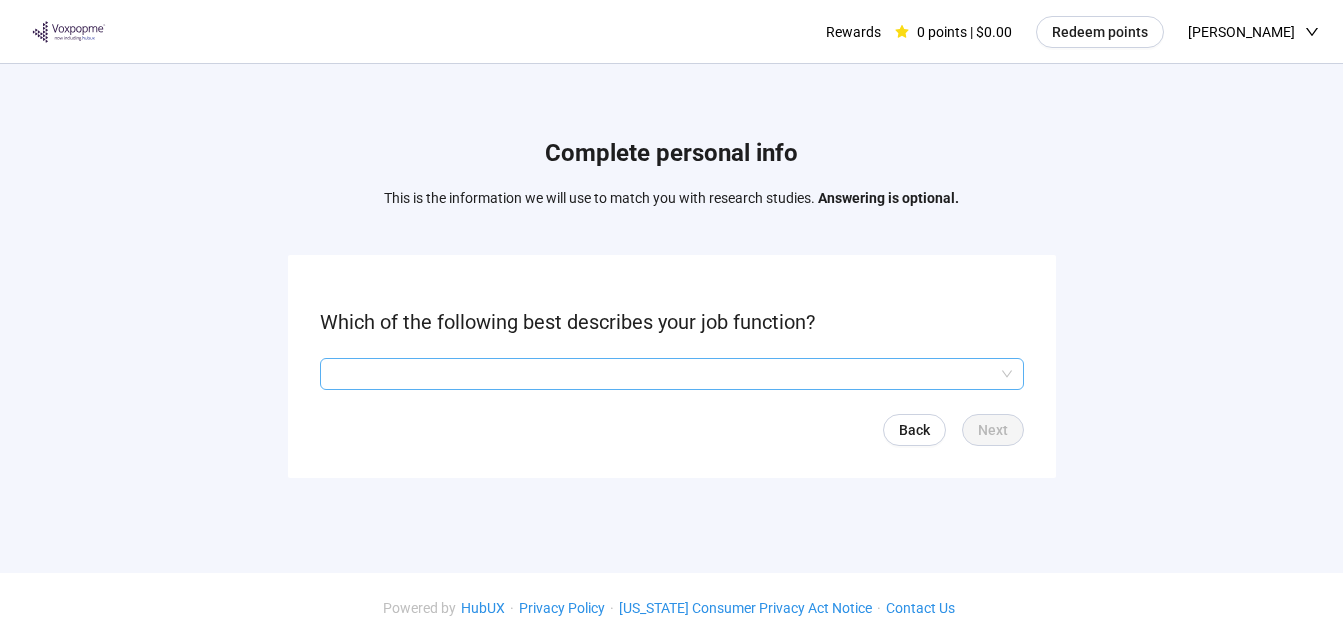 click at bounding box center (672, 374) 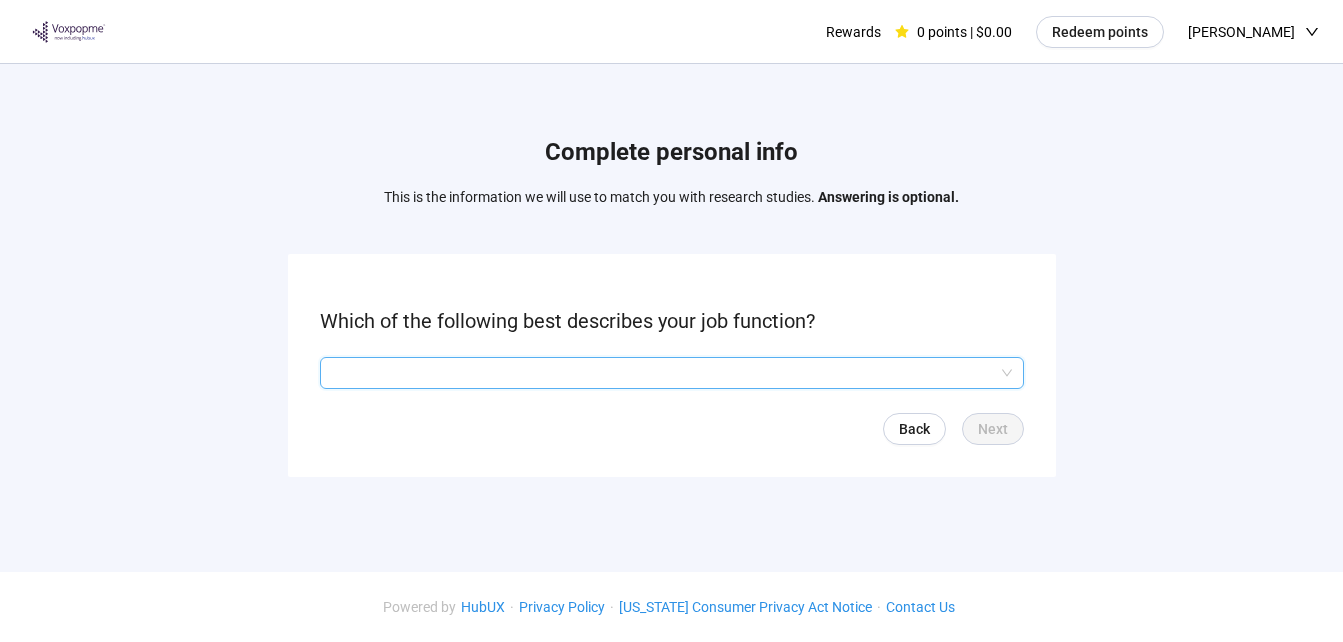 scroll, scrollTop: 1, scrollLeft: 0, axis: vertical 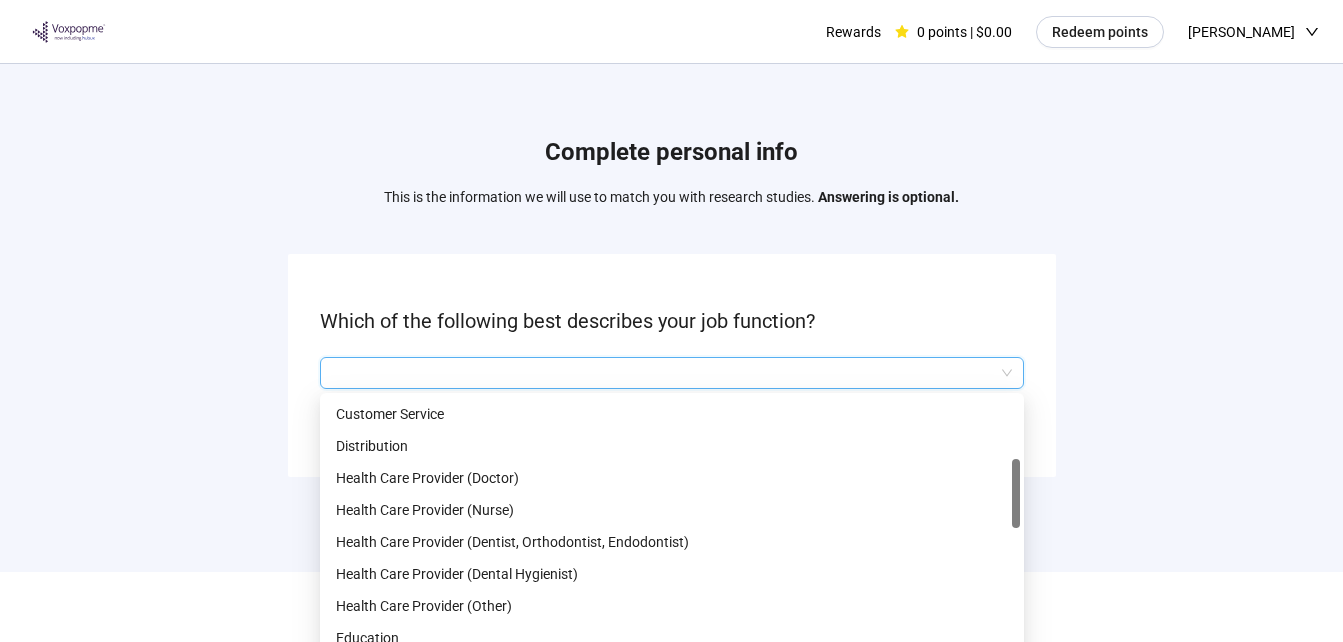 drag, startPoint x: 1014, startPoint y: 431, endPoint x: 1017, endPoint y: 493, distance: 62.072536 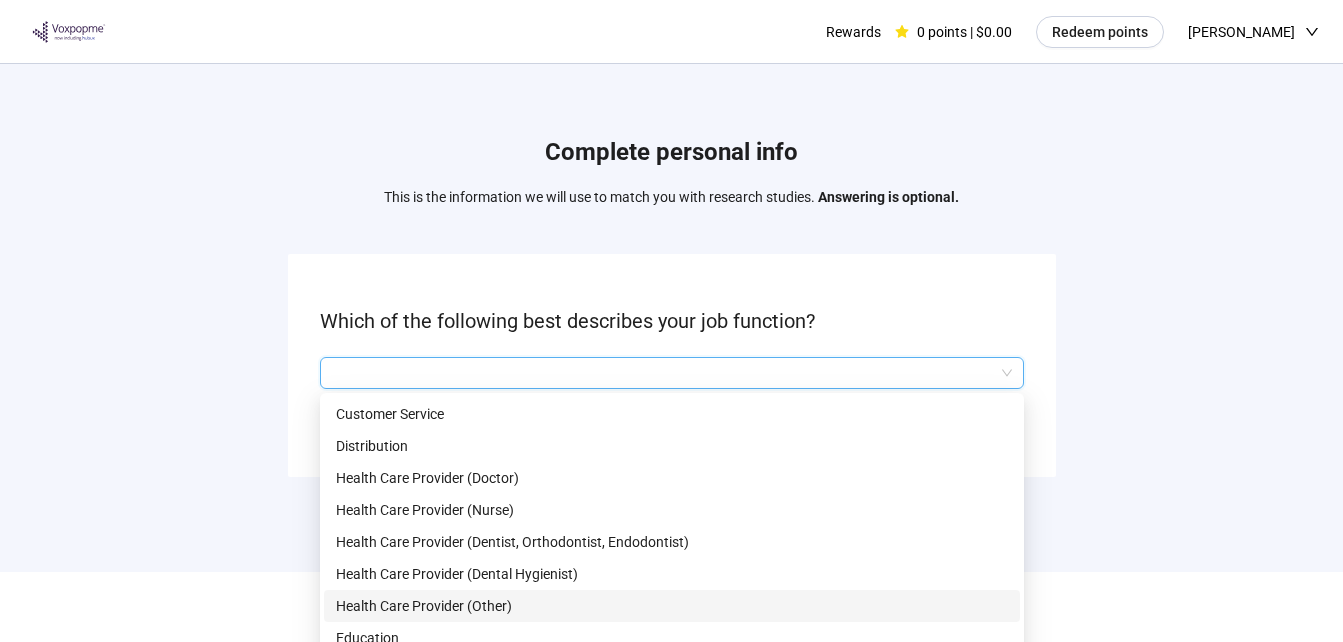 click on "Health Care Provider (Other)" at bounding box center [672, 606] 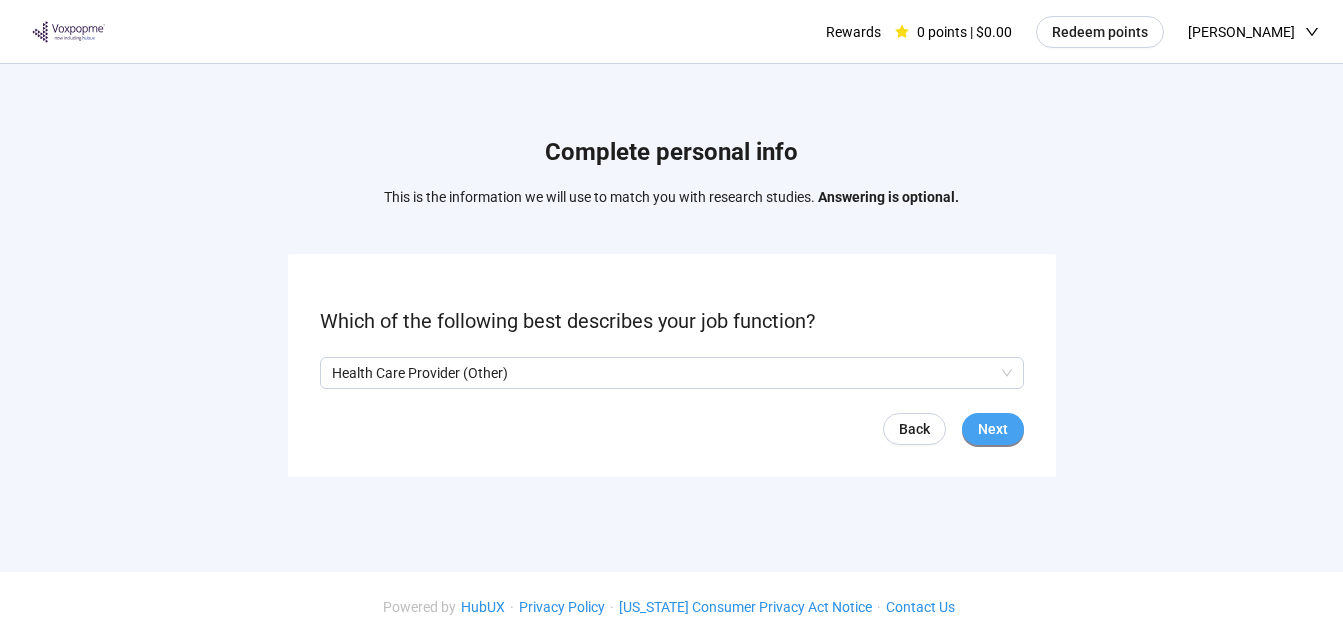 click on "Next" at bounding box center [993, 429] 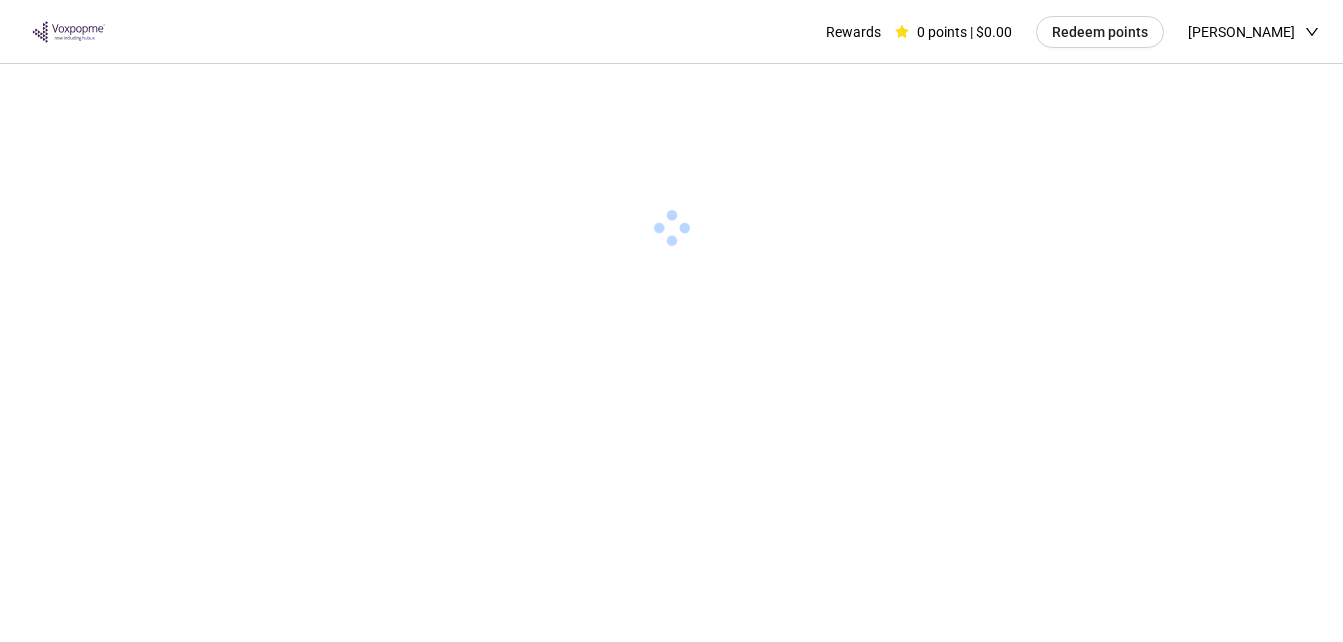 scroll, scrollTop: 0, scrollLeft: 0, axis: both 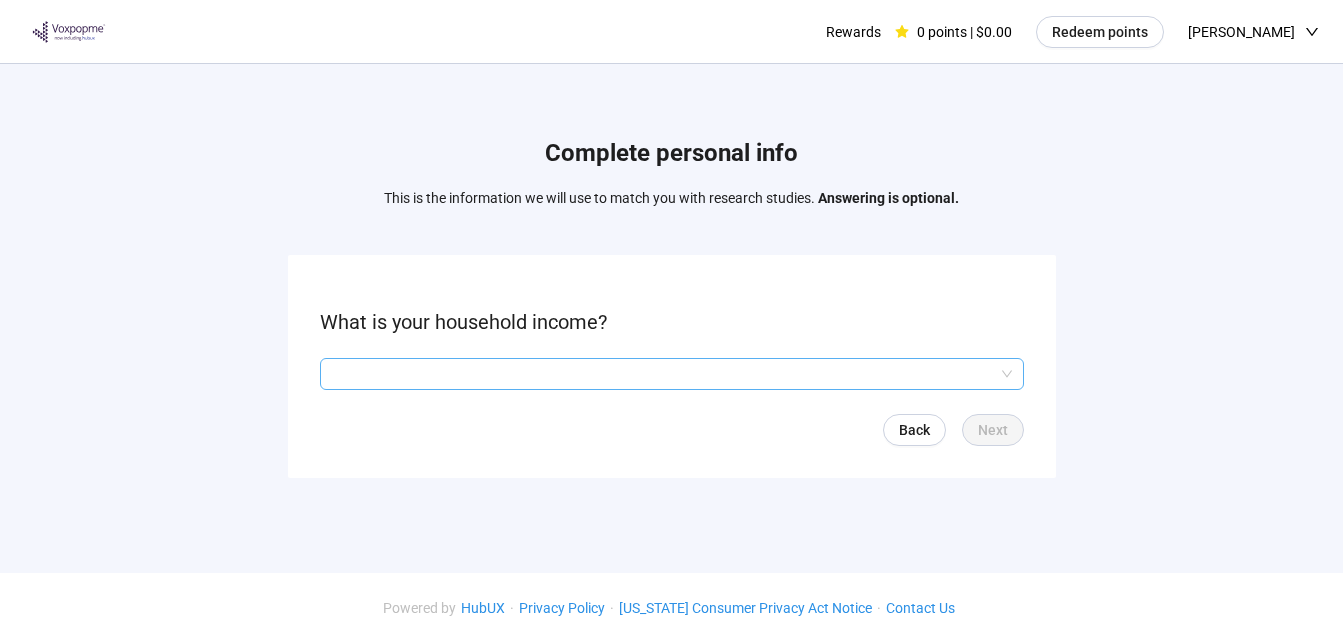 click at bounding box center (672, 374) 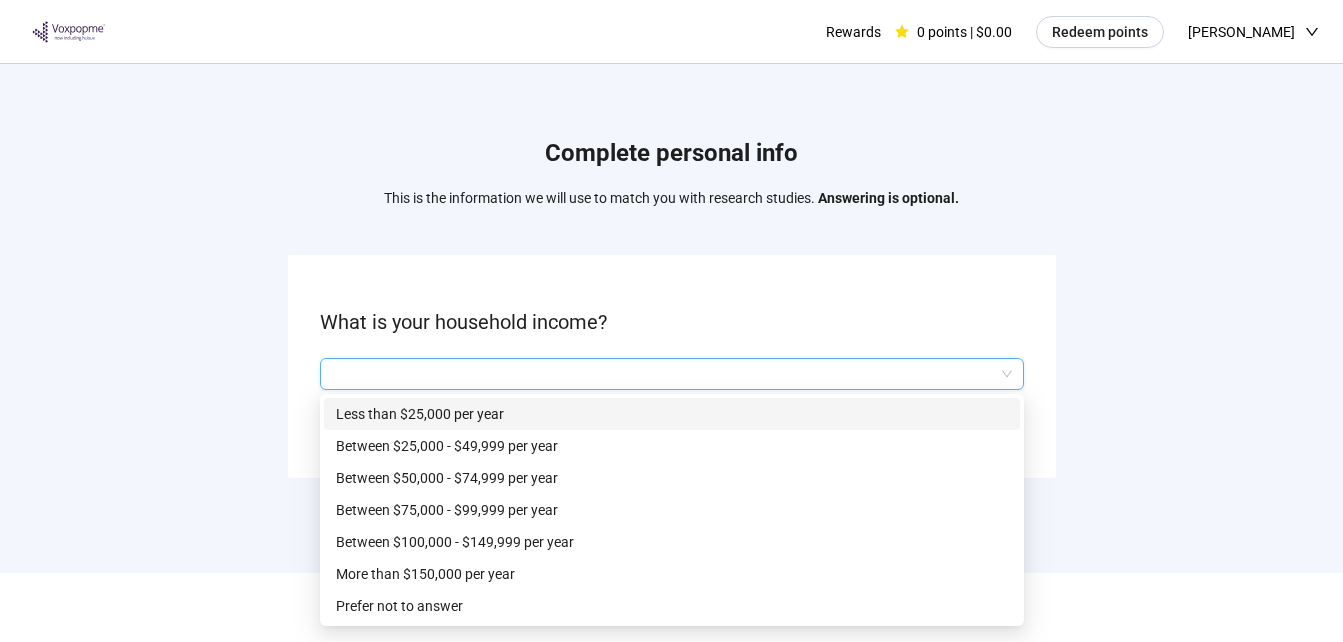 click on "Less than $25,000 per year" at bounding box center [672, 414] 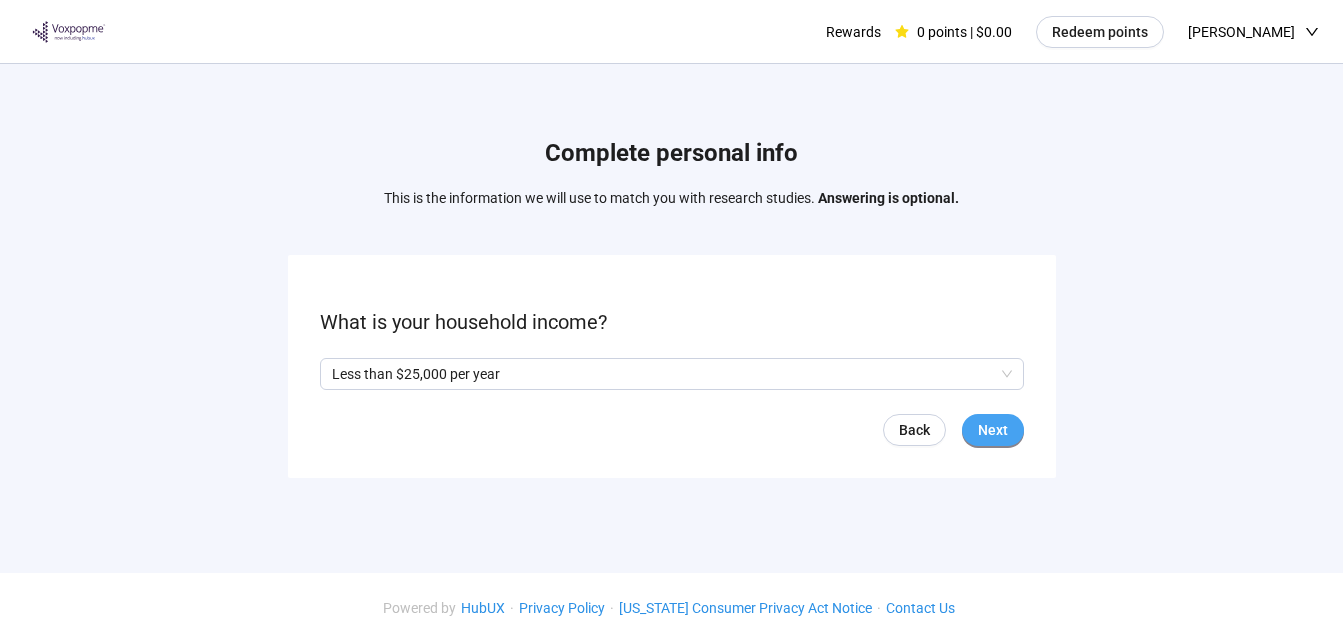 click on "Next" at bounding box center [993, 430] 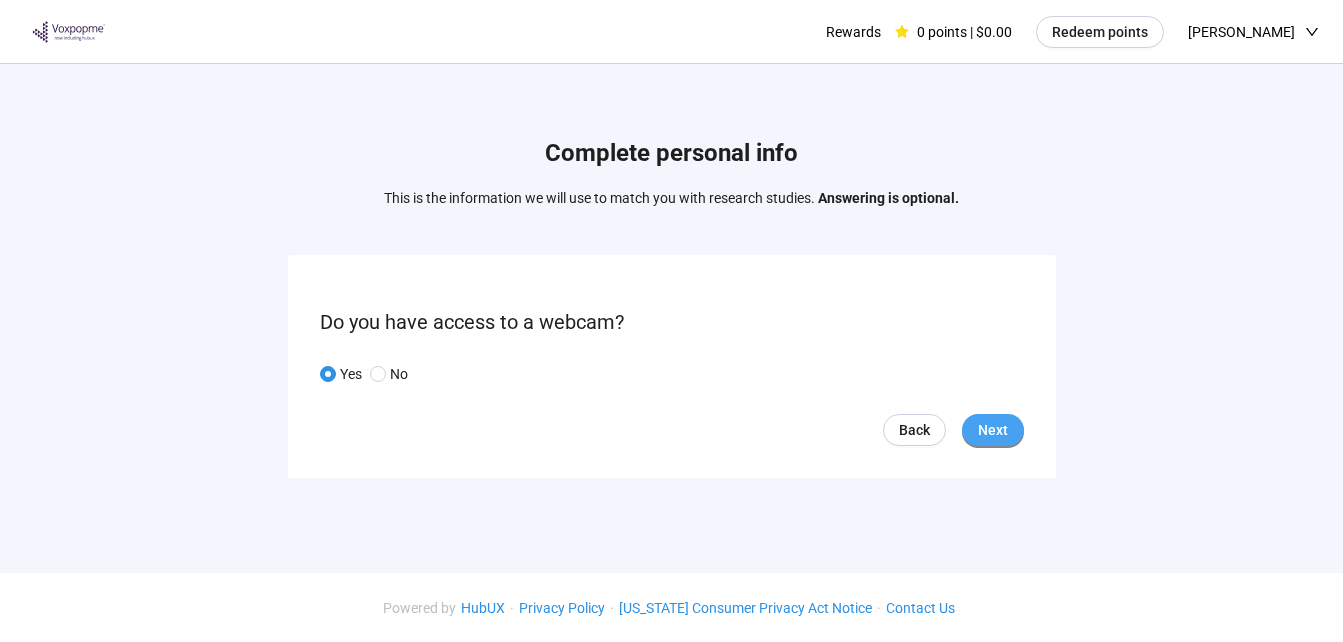 click on "Next" at bounding box center [993, 430] 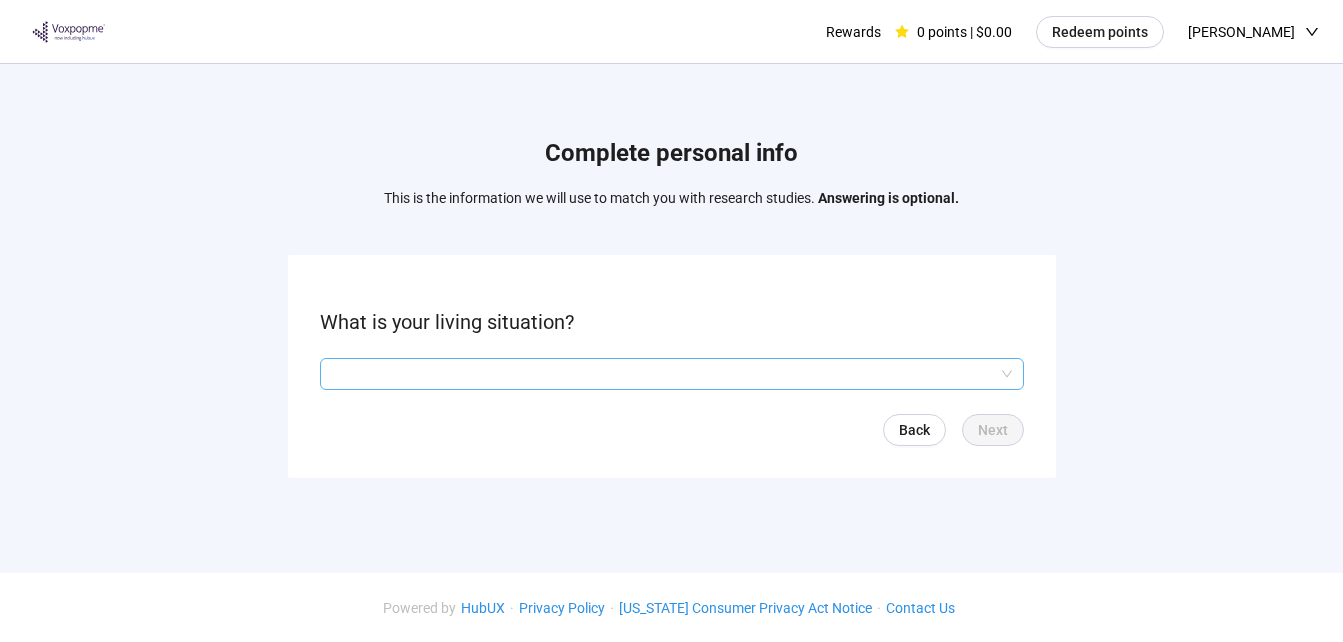 click at bounding box center [672, 374] 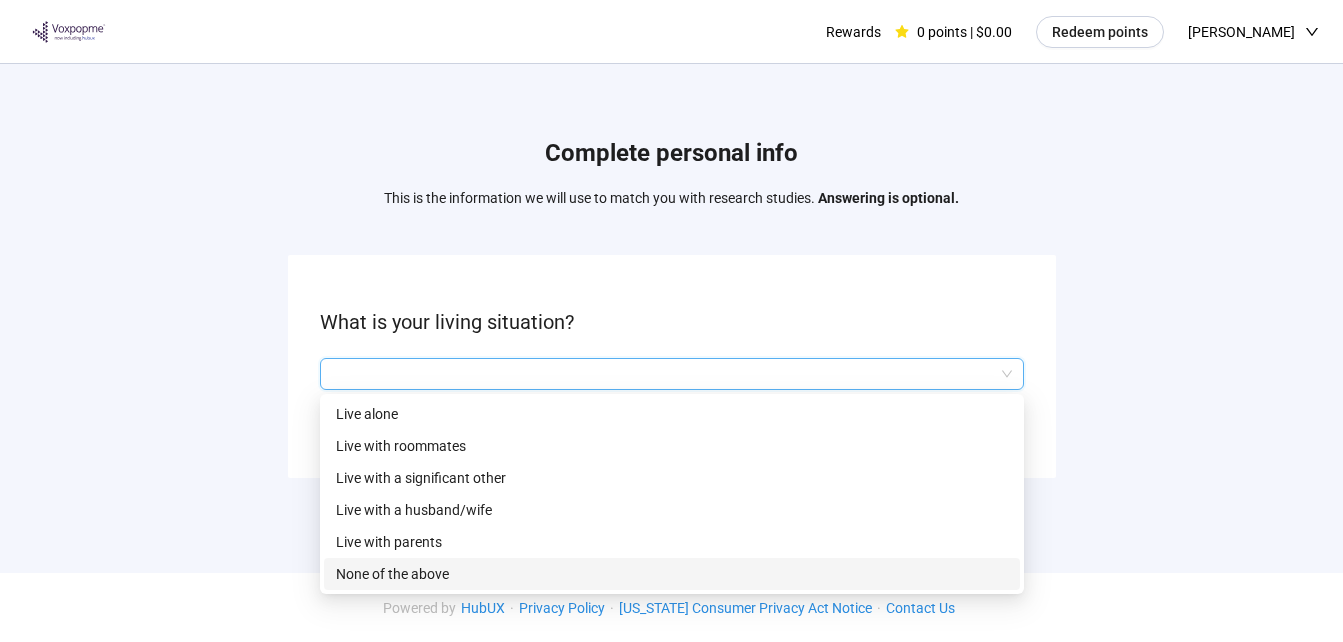click on "None of the above" at bounding box center [672, 574] 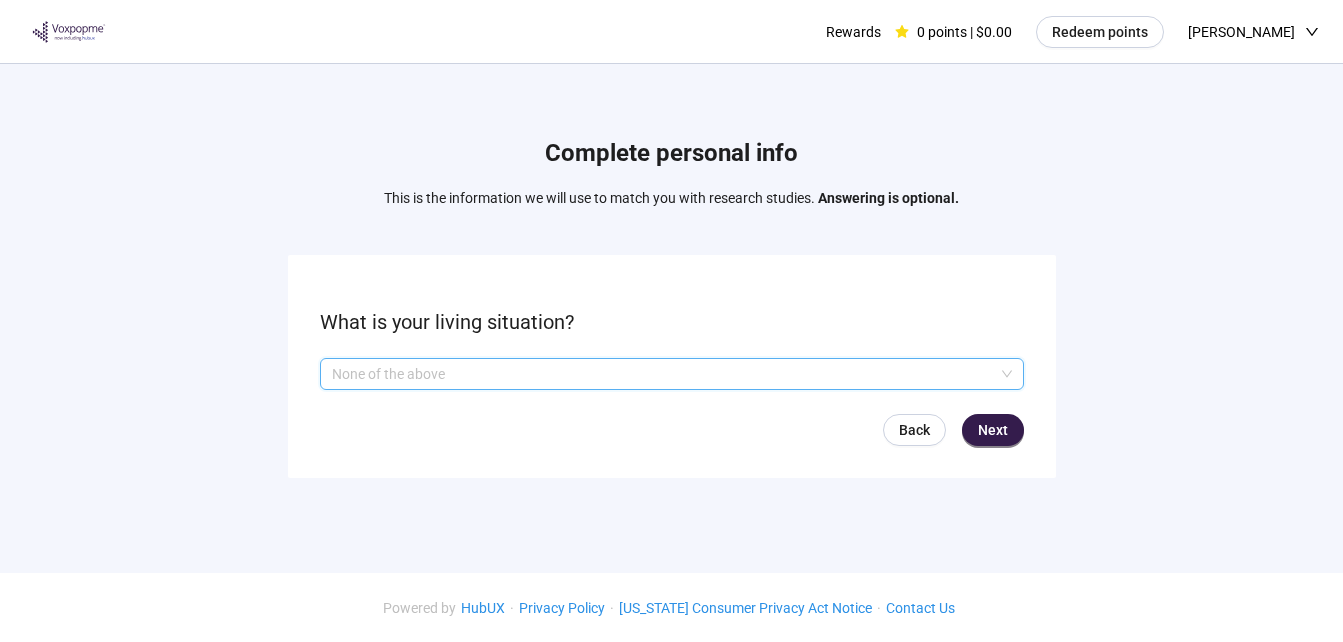 click on "None of the above" at bounding box center [663, 374] 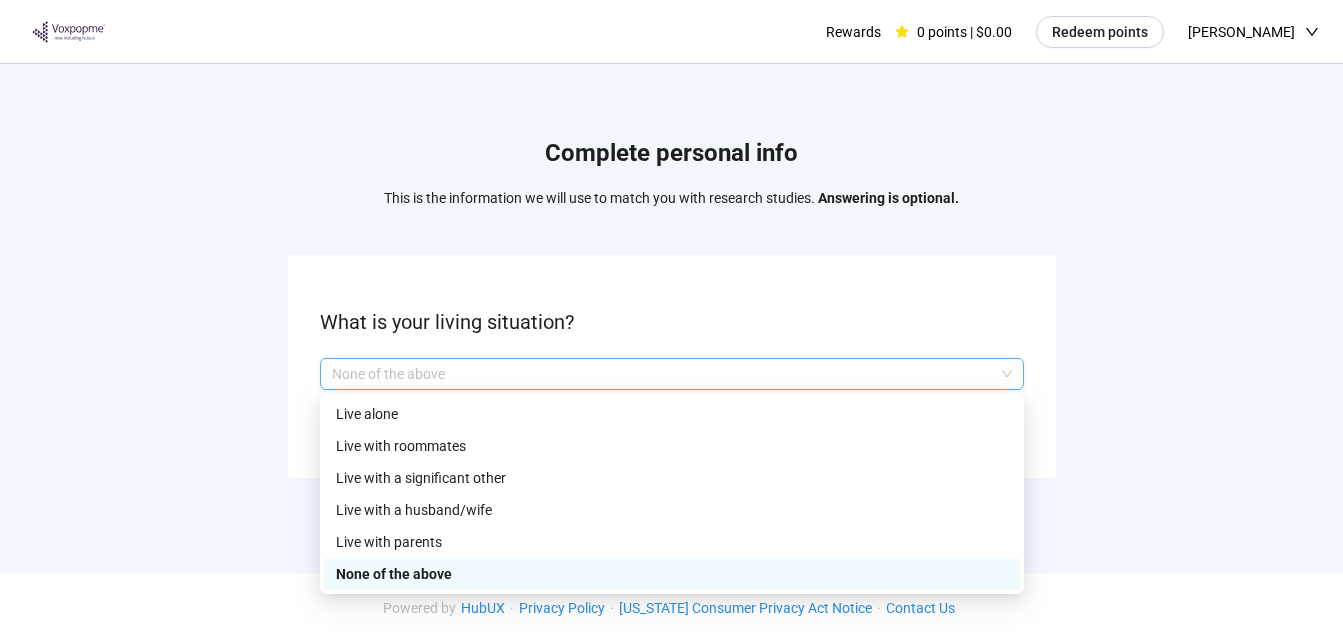 click on "None of the above" at bounding box center [672, 574] 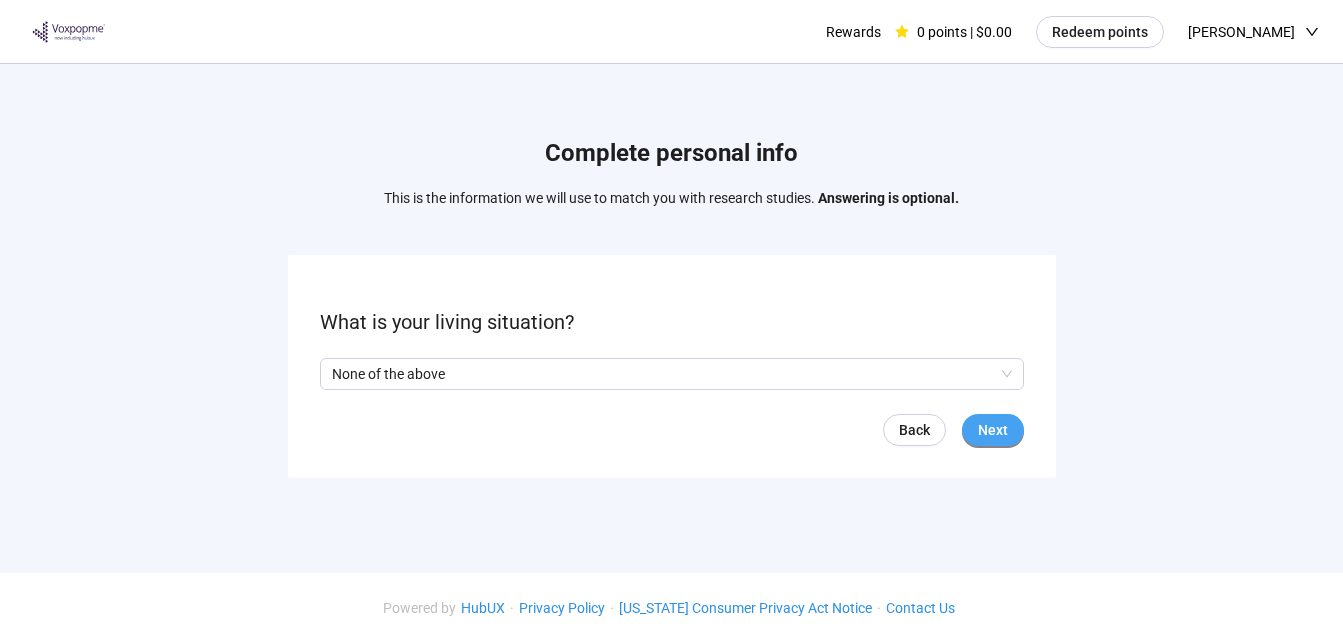 click on "Next" at bounding box center [993, 430] 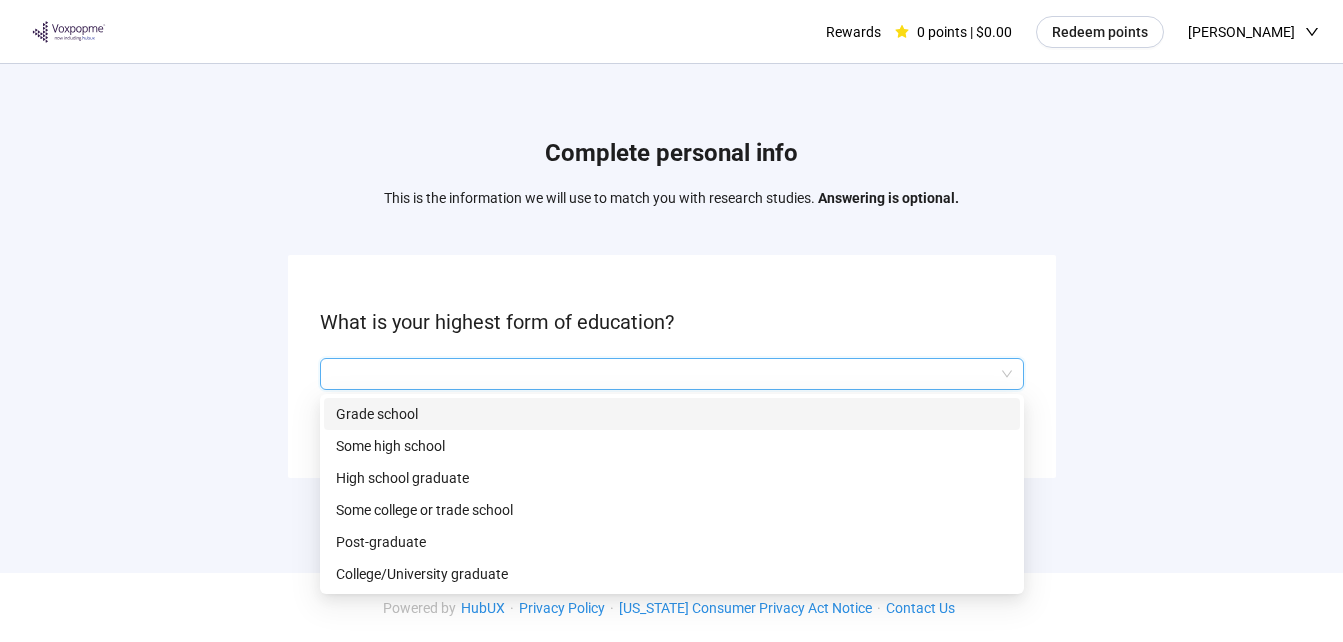 click at bounding box center (672, 374) 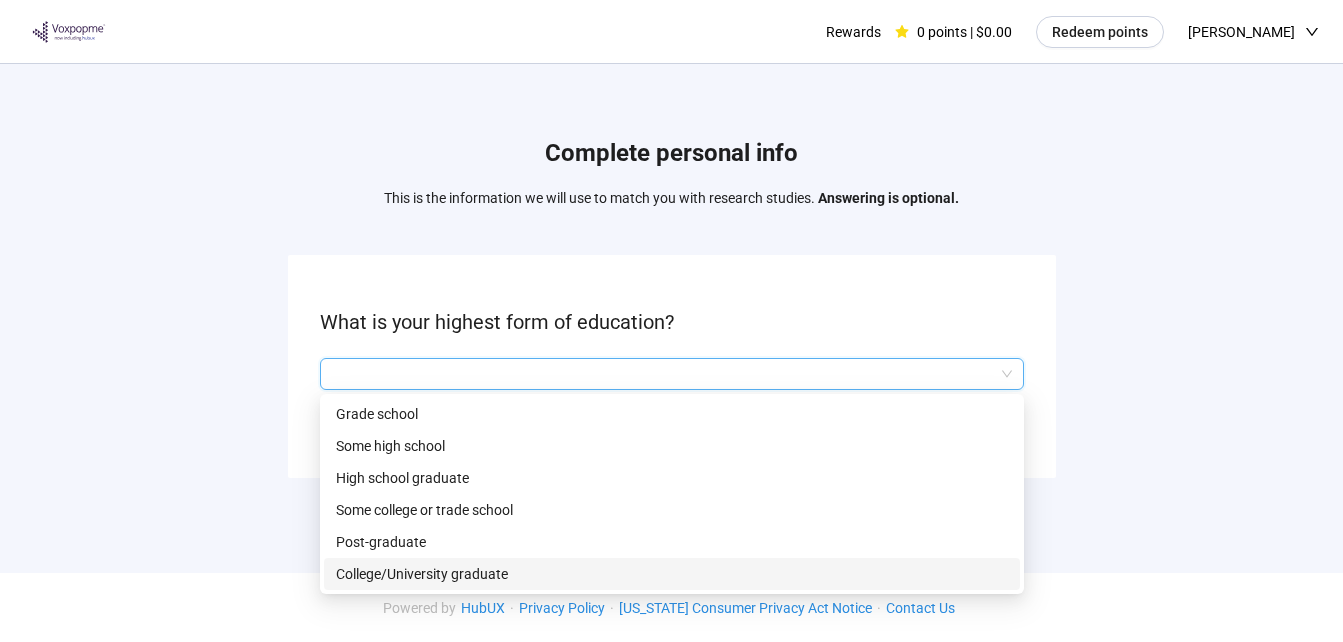 click on "College/University graduate" at bounding box center [672, 574] 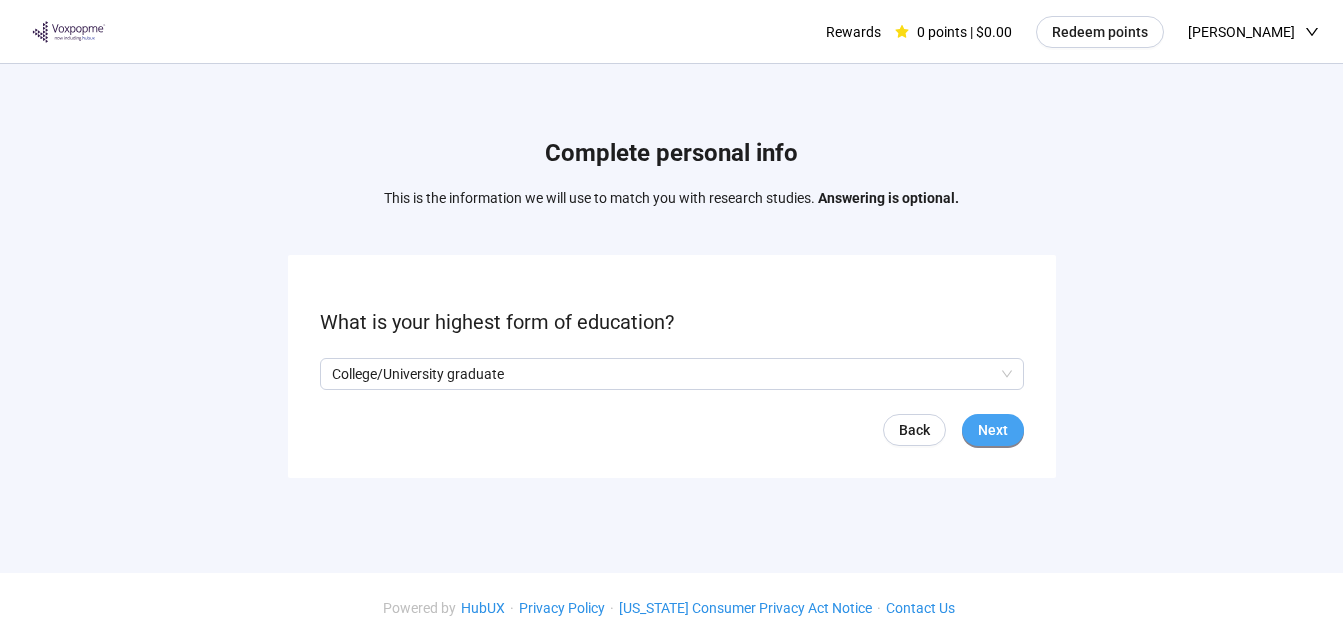 click on "Next" at bounding box center (993, 430) 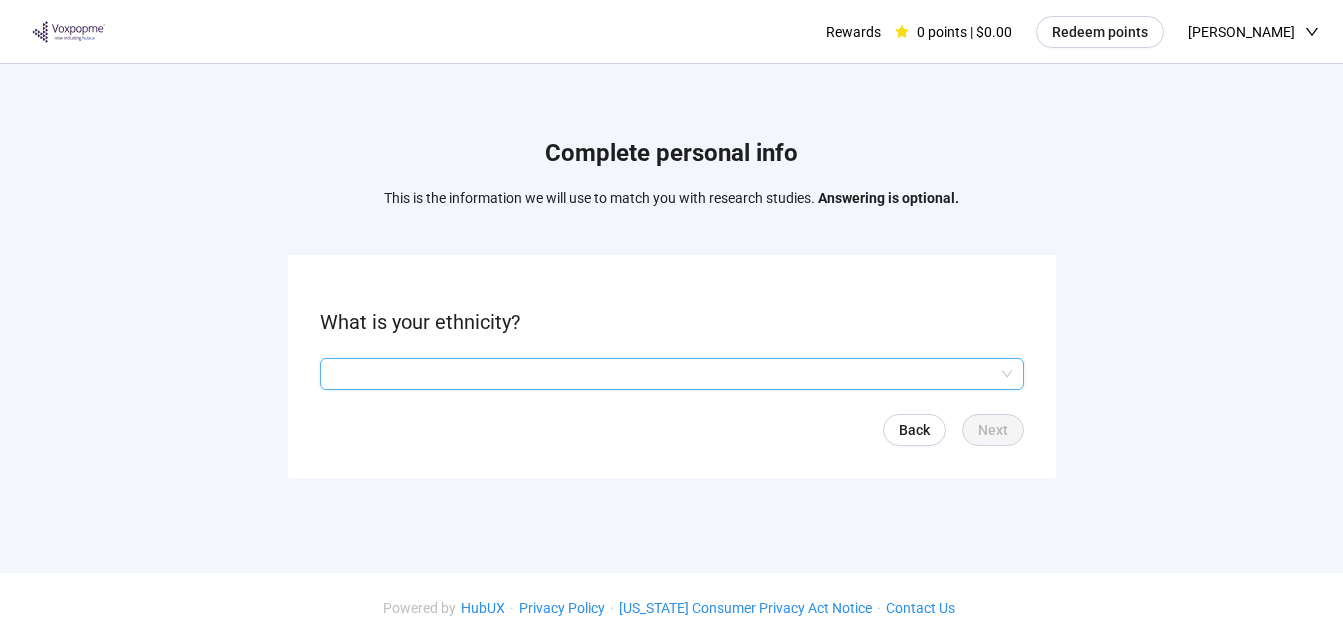 click at bounding box center (672, 374) 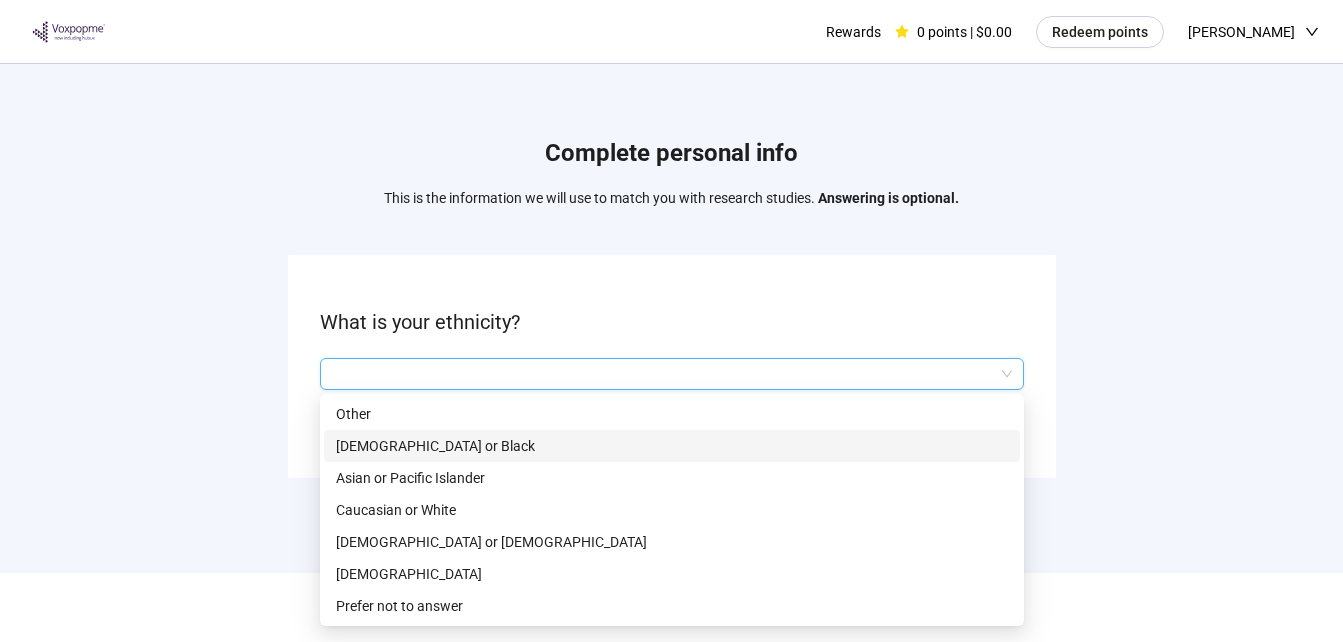 click on "[DEMOGRAPHIC_DATA] or Black" at bounding box center [672, 446] 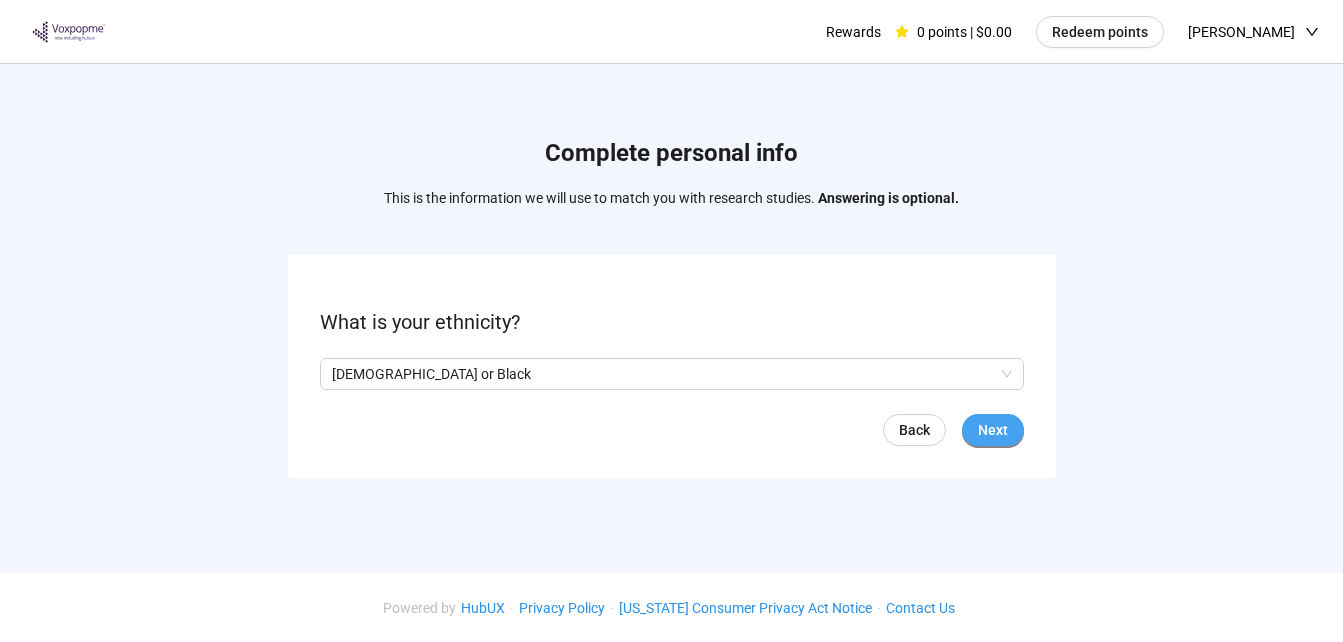 click on "Next" at bounding box center [993, 430] 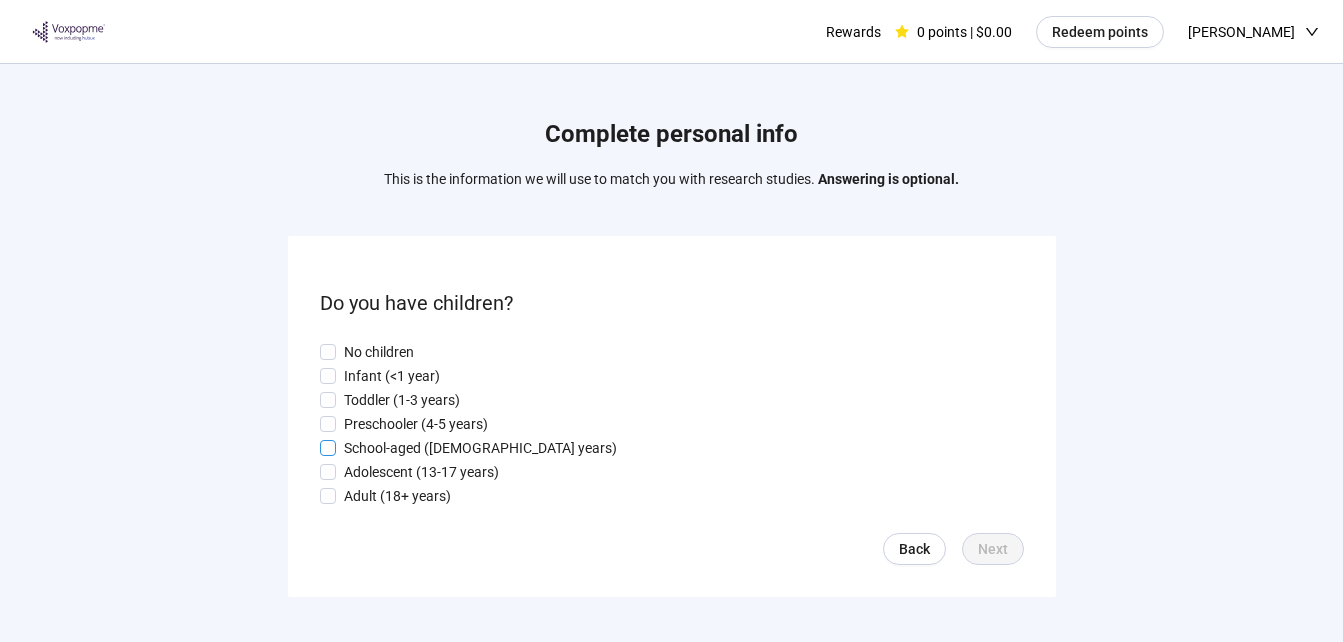 click on "School-aged ([DEMOGRAPHIC_DATA] years)" at bounding box center [480, 448] 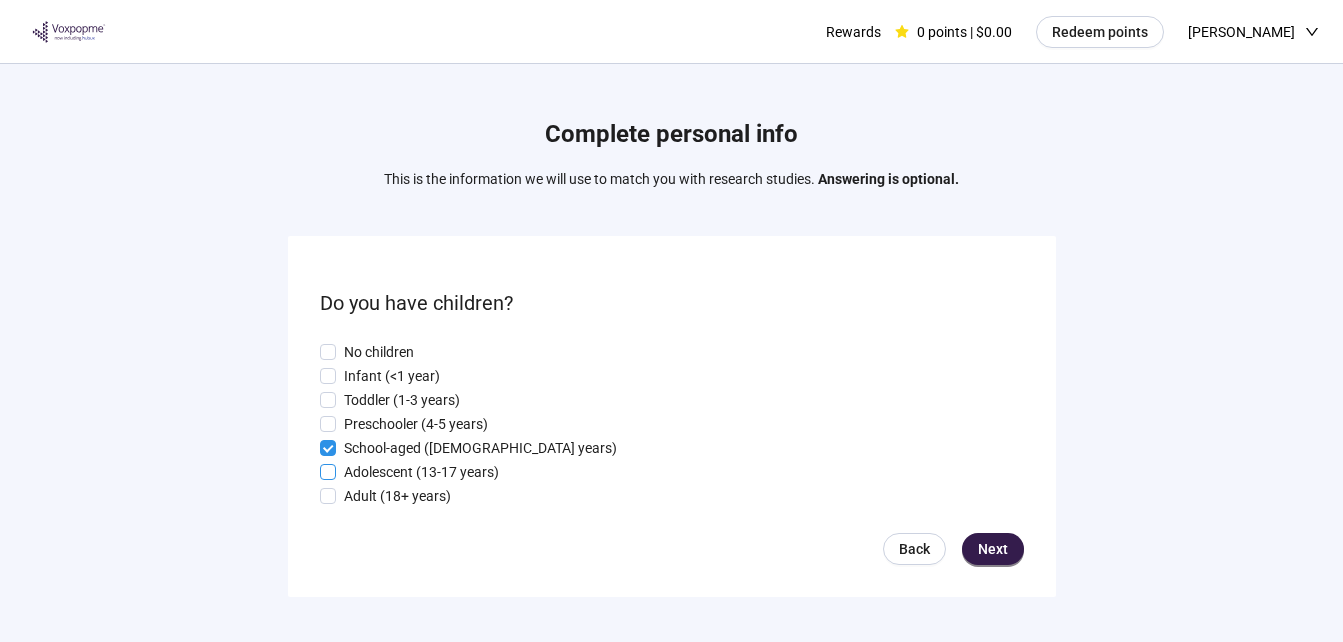 click on "Adolescent (13-17 years)" at bounding box center [421, 472] 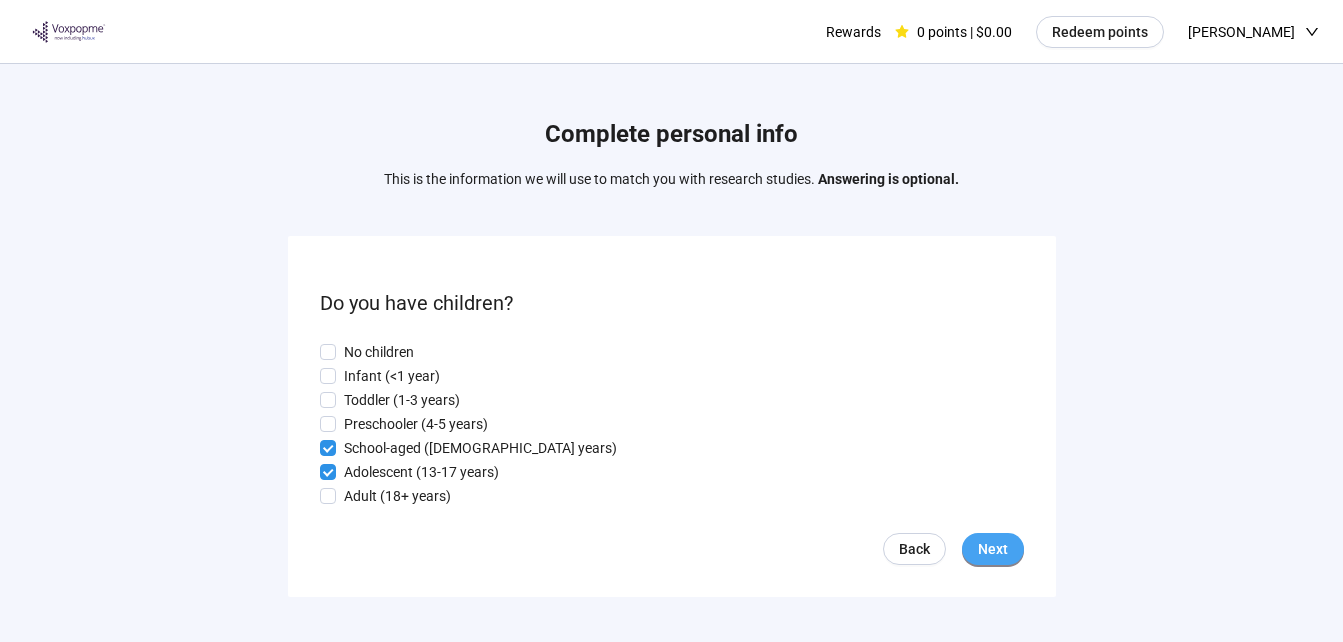 click on "Next" at bounding box center (993, 549) 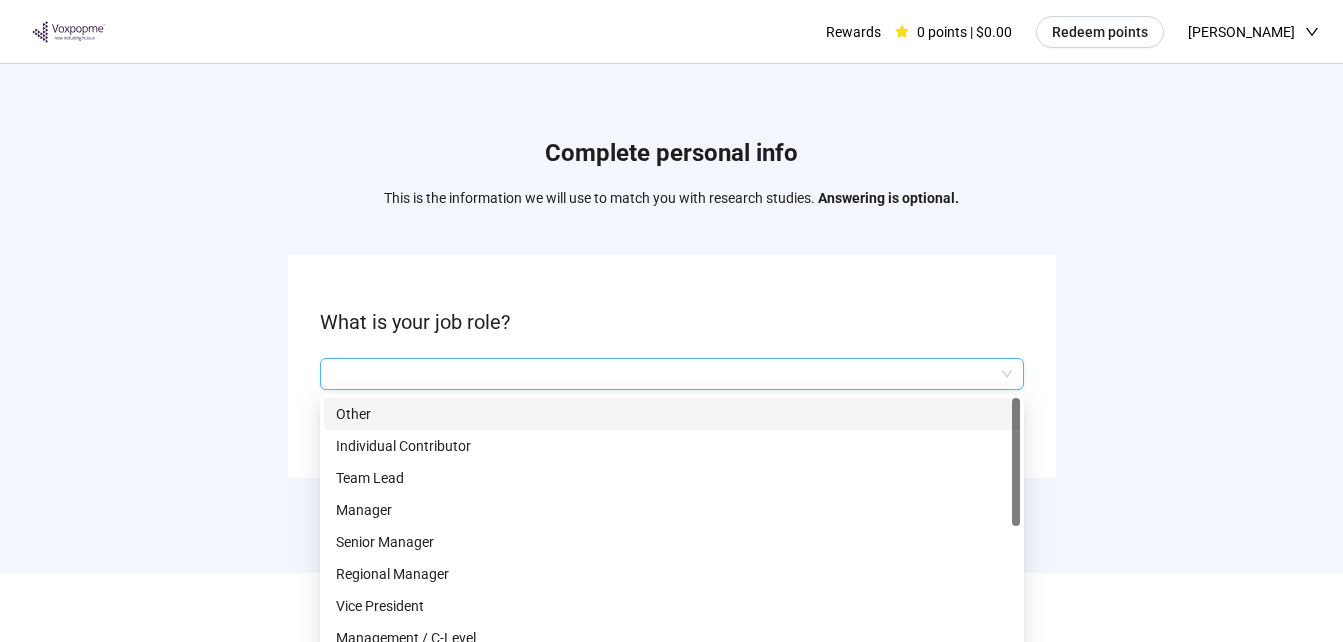 click at bounding box center [672, 374] 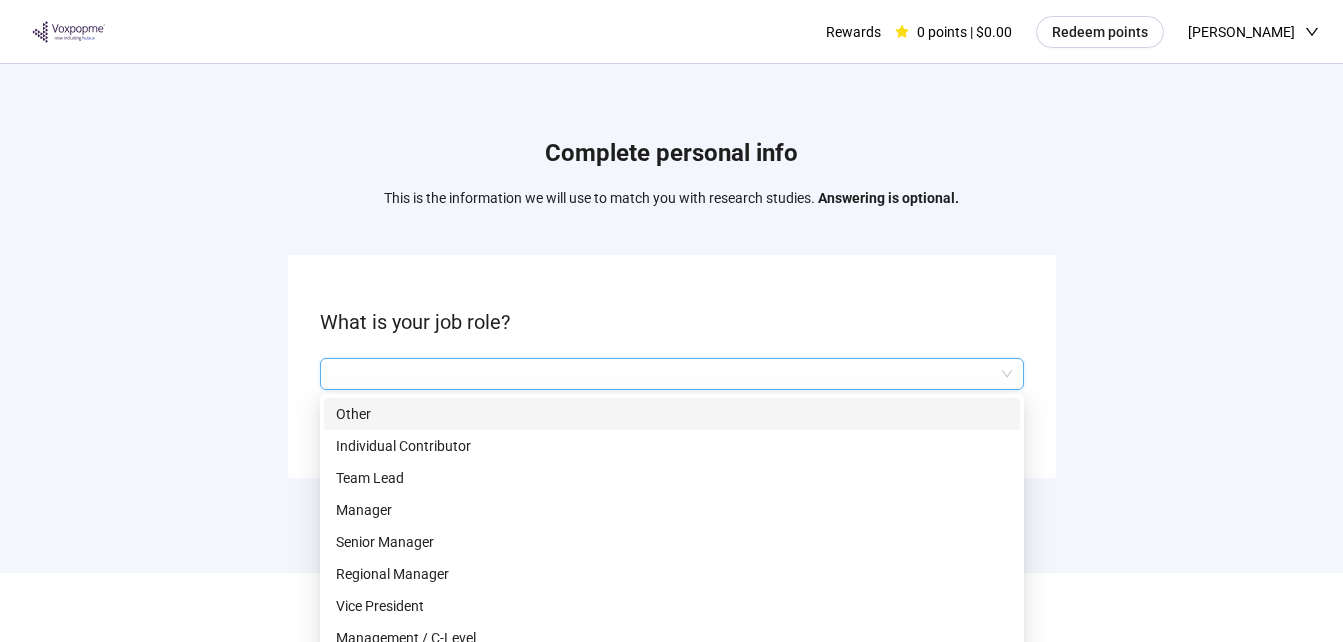 click on "Other" at bounding box center (672, 414) 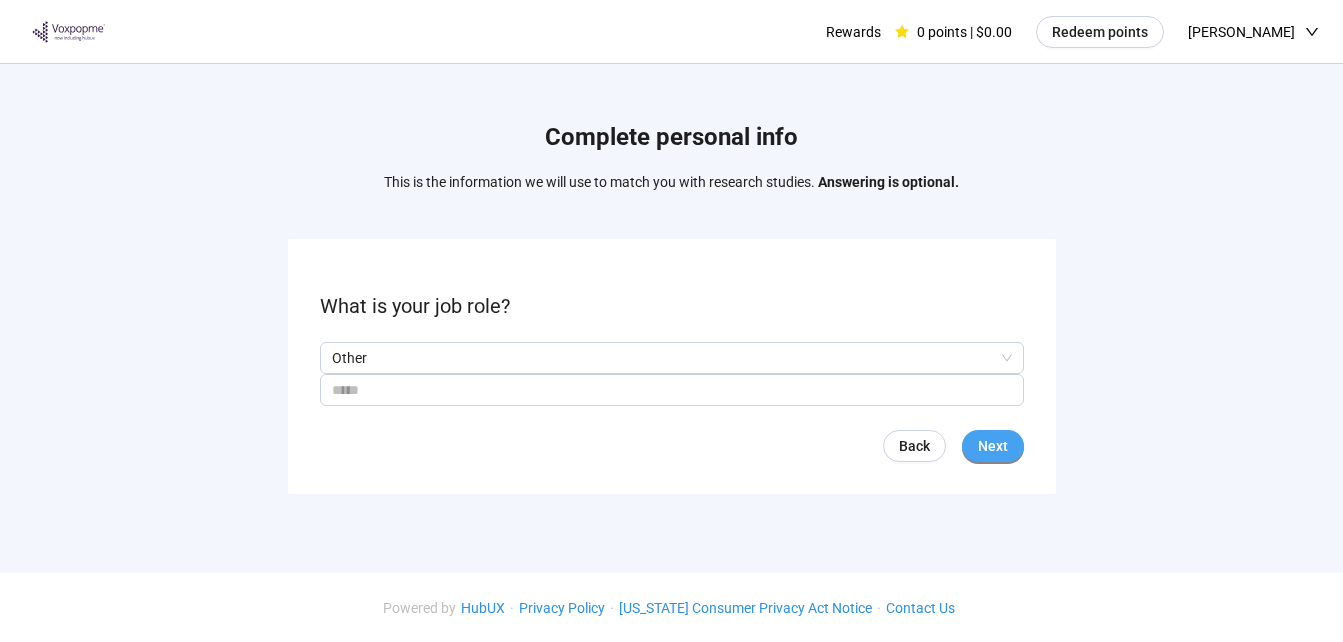 click on "Next" at bounding box center (993, 446) 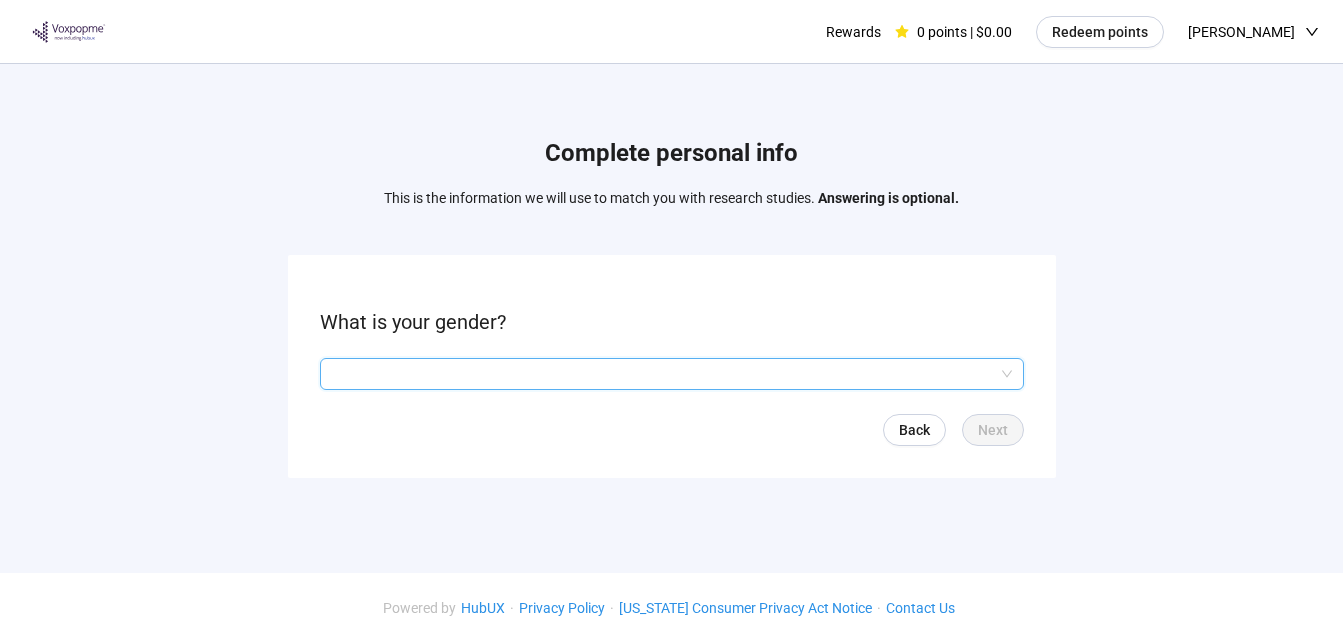 click at bounding box center [672, 374] 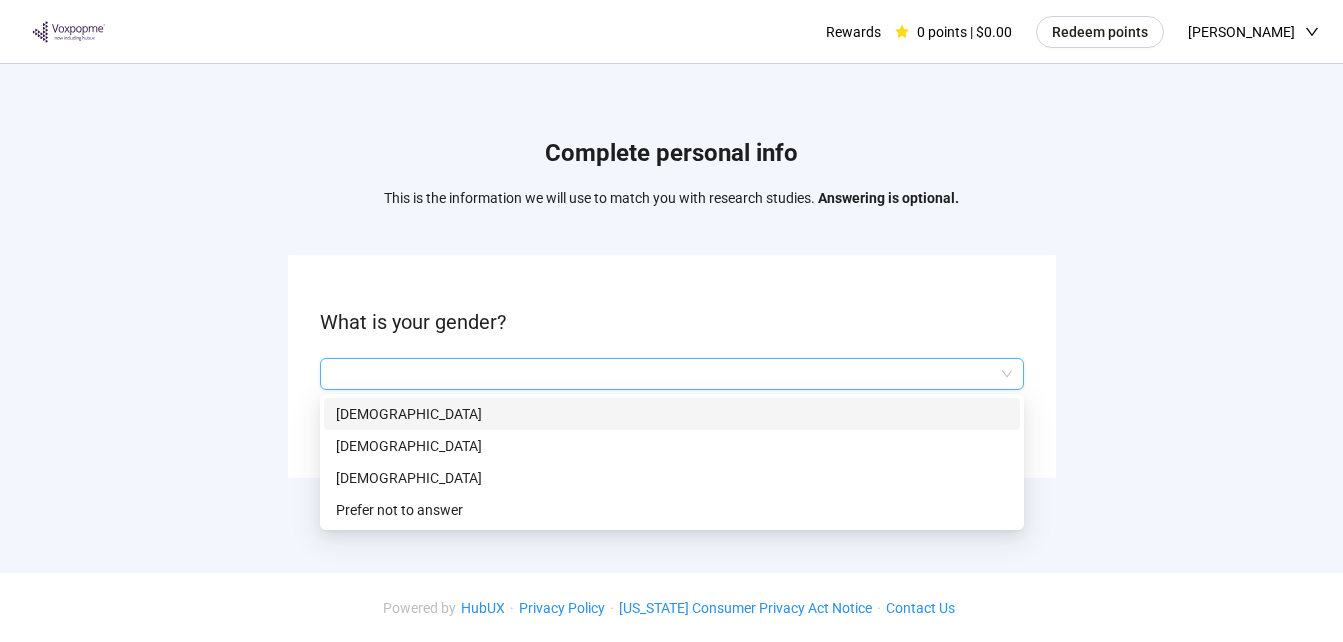 drag, startPoint x: 912, startPoint y: 376, endPoint x: 653, endPoint y: 375, distance: 259.00192 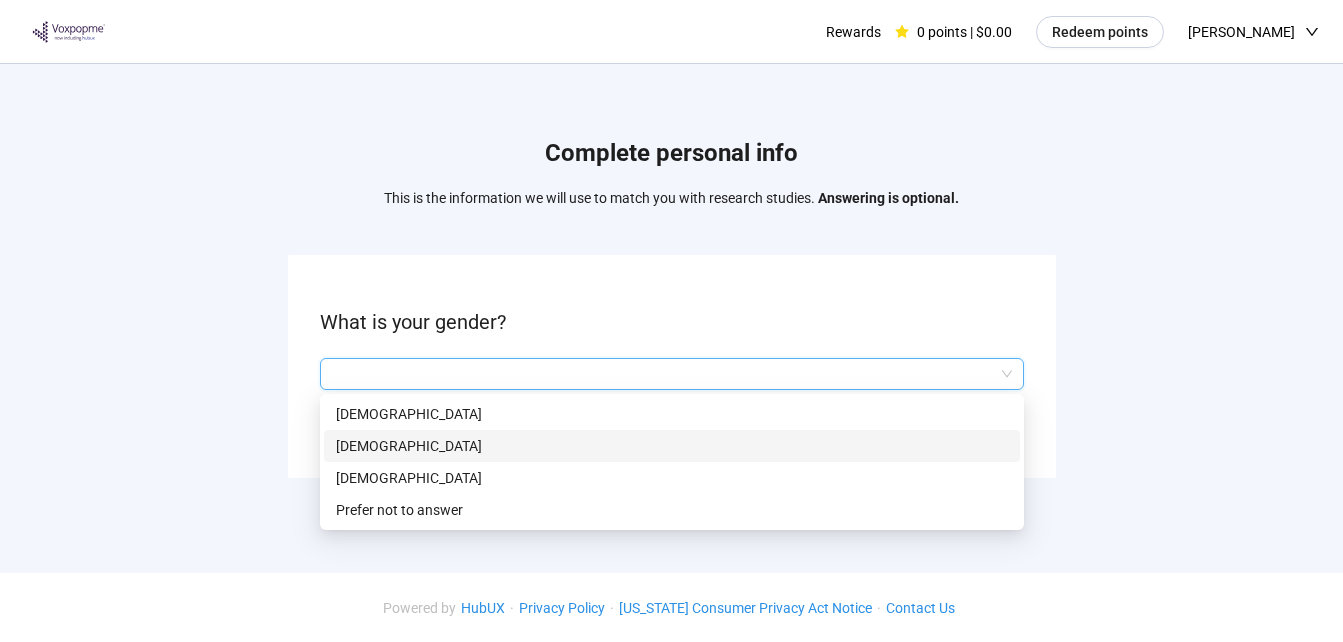 click on "[DEMOGRAPHIC_DATA]" at bounding box center [672, 446] 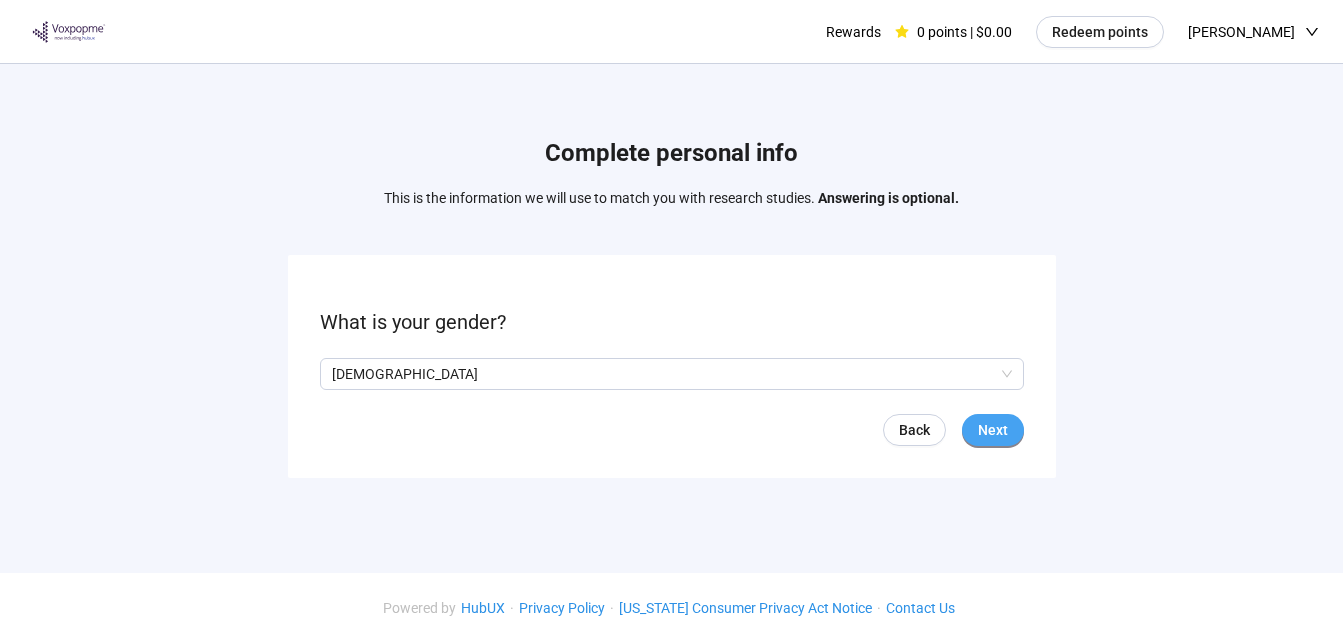 click on "Next" at bounding box center (993, 430) 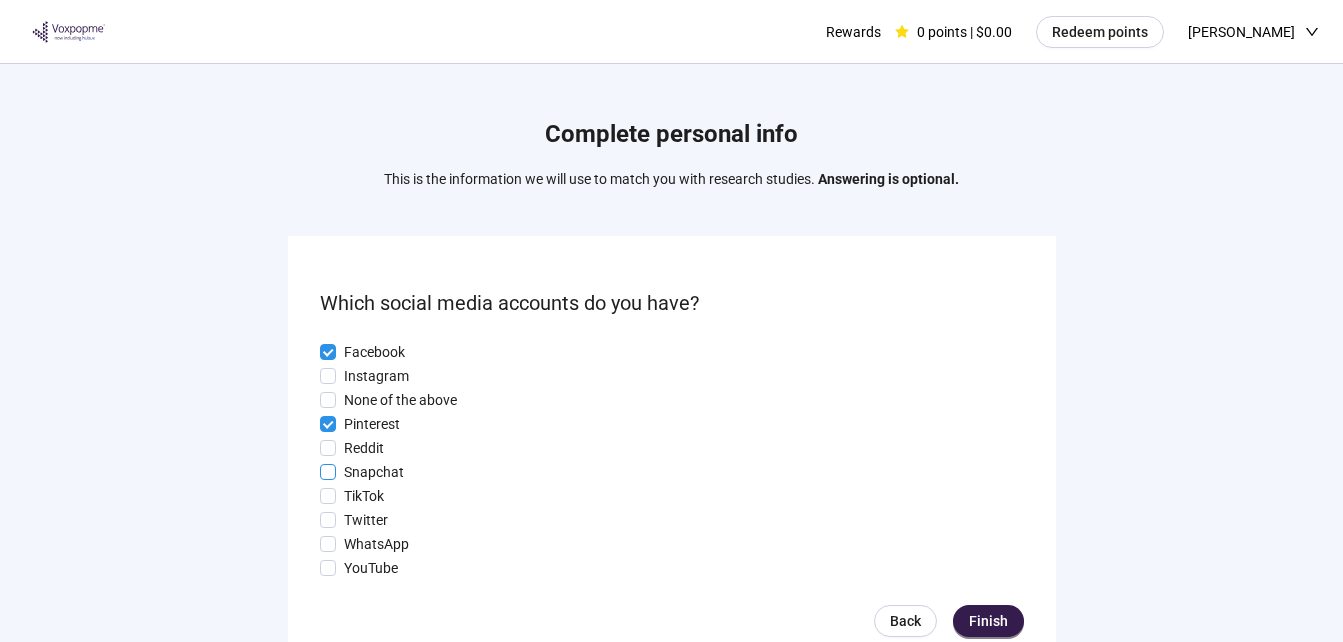 click on "Snapchat" at bounding box center (672, 472) 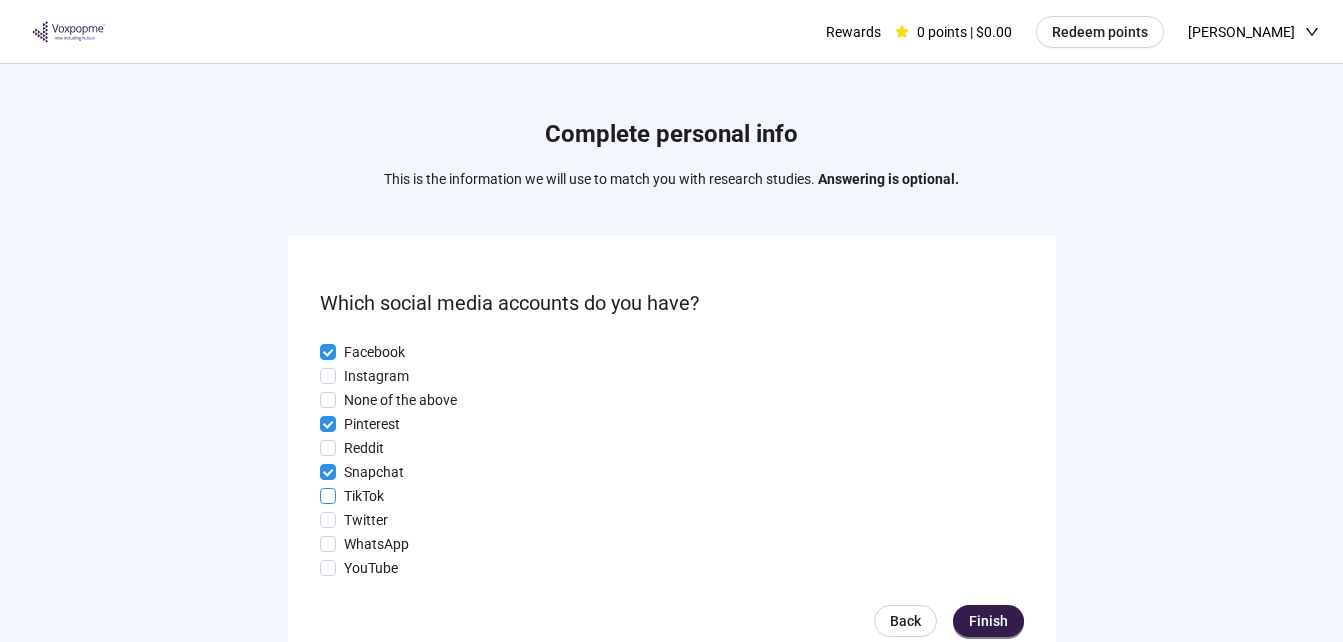click on "TikTok" at bounding box center [672, 496] 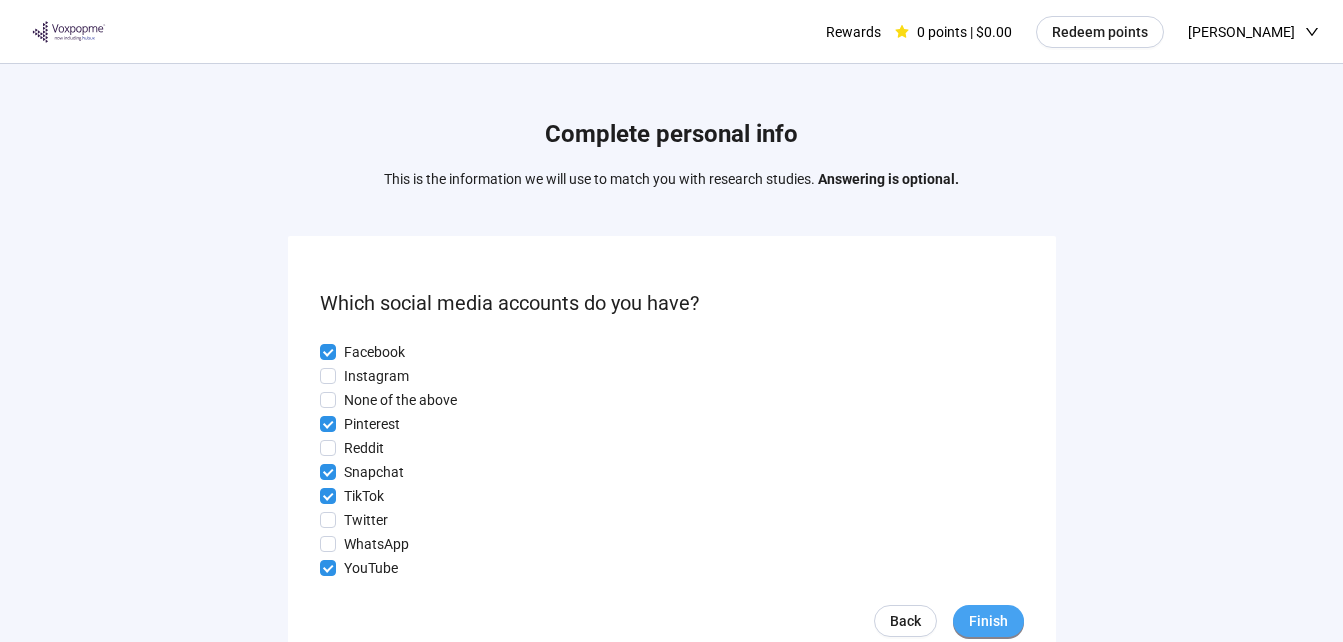 click on "Finish" at bounding box center [988, 621] 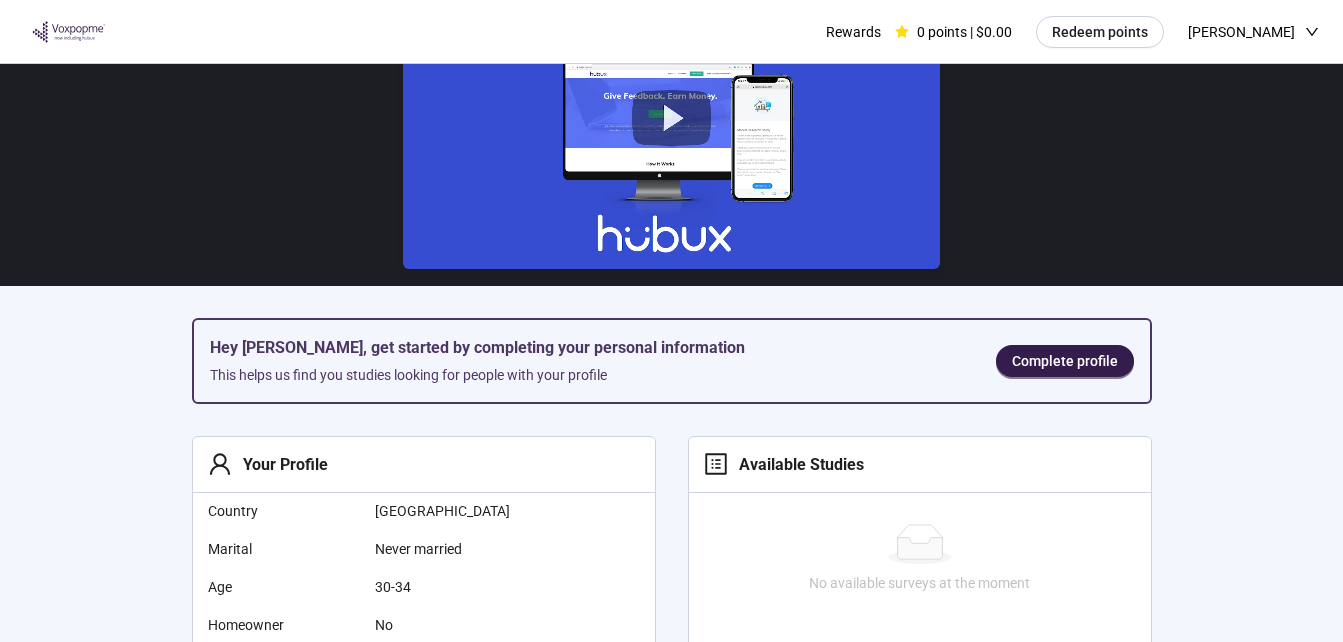 scroll, scrollTop: 121, scrollLeft: 0, axis: vertical 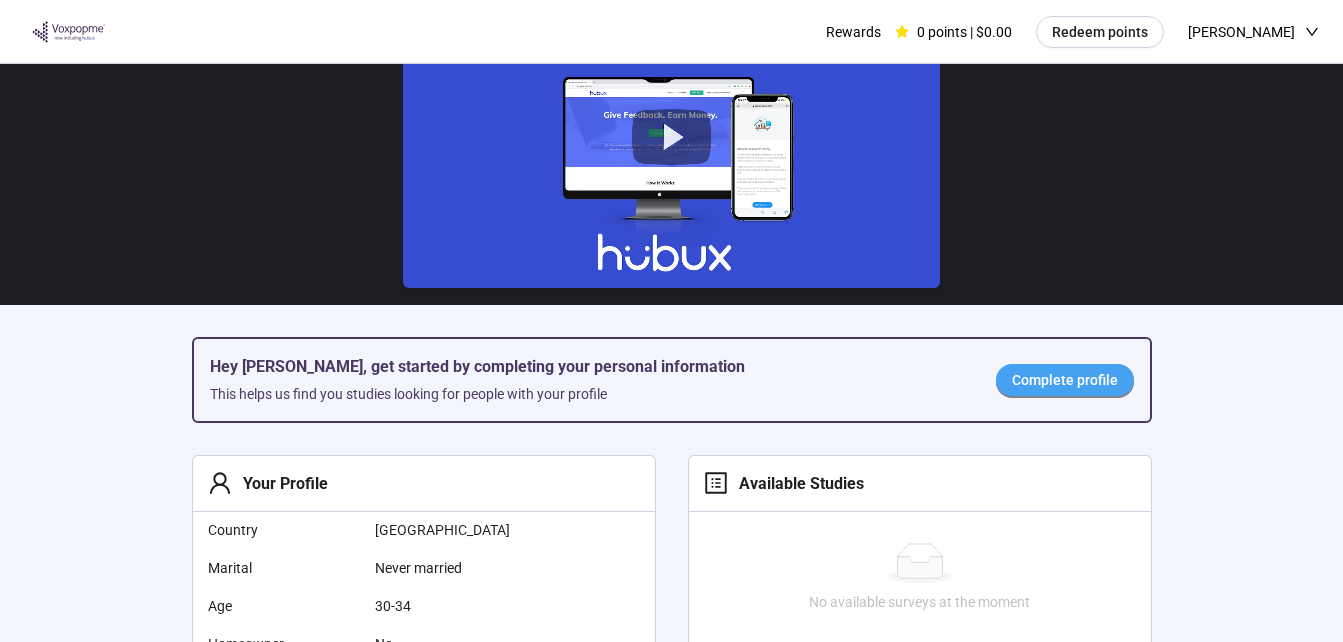 click on "Complete profile" at bounding box center [1065, 380] 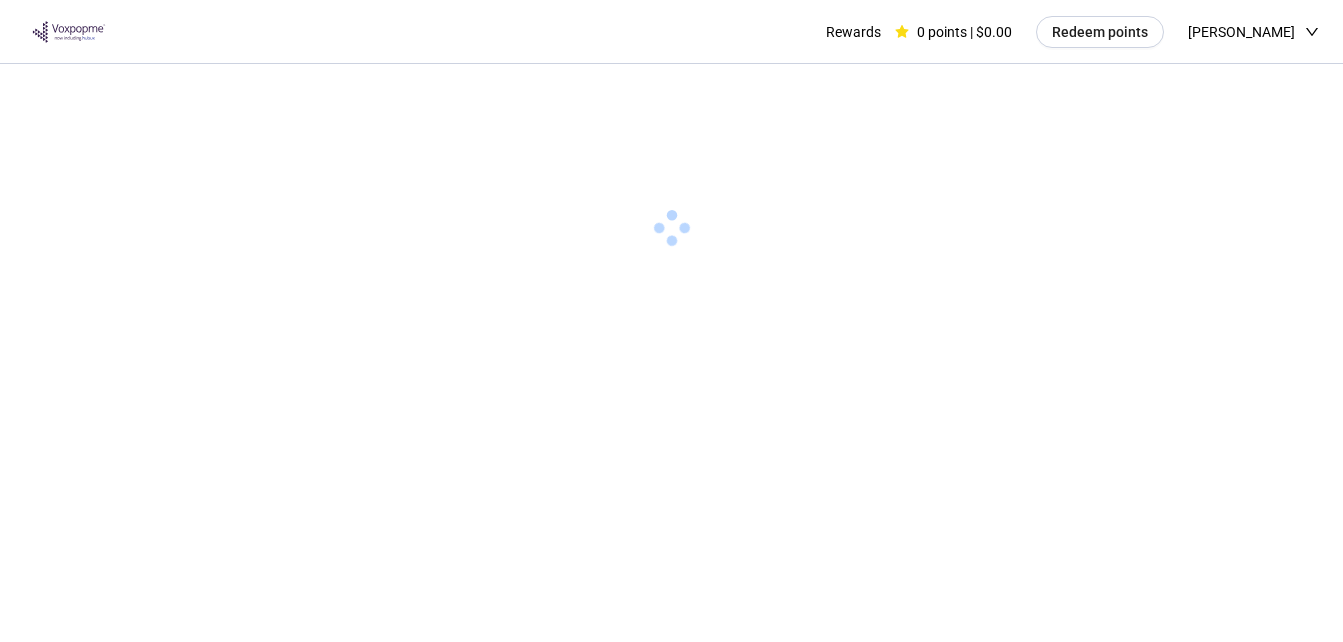 scroll, scrollTop: 0, scrollLeft: 0, axis: both 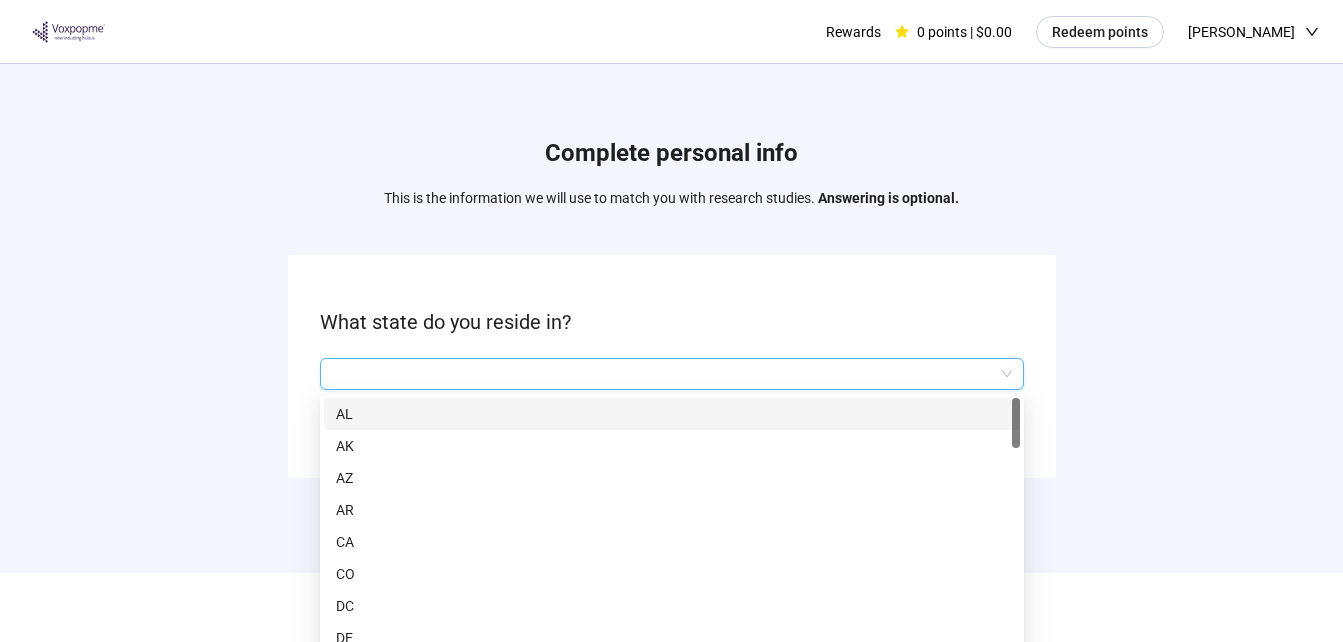 click at bounding box center (672, 374) 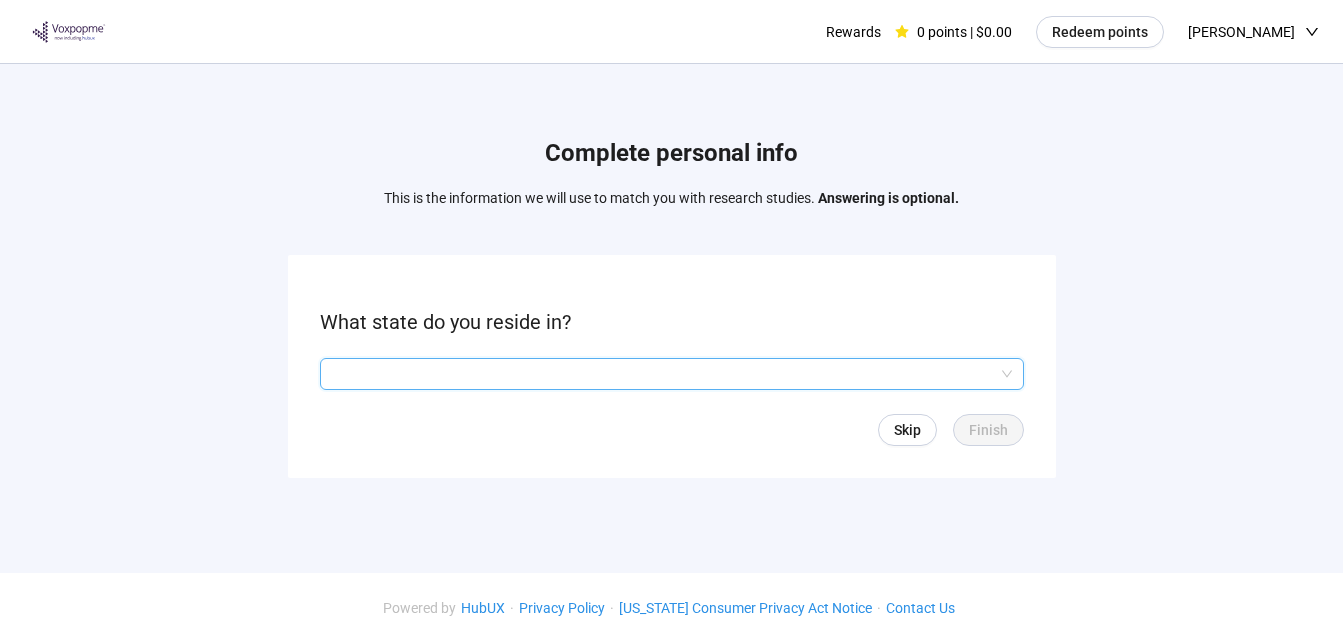 scroll, scrollTop: 1, scrollLeft: 0, axis: vertical 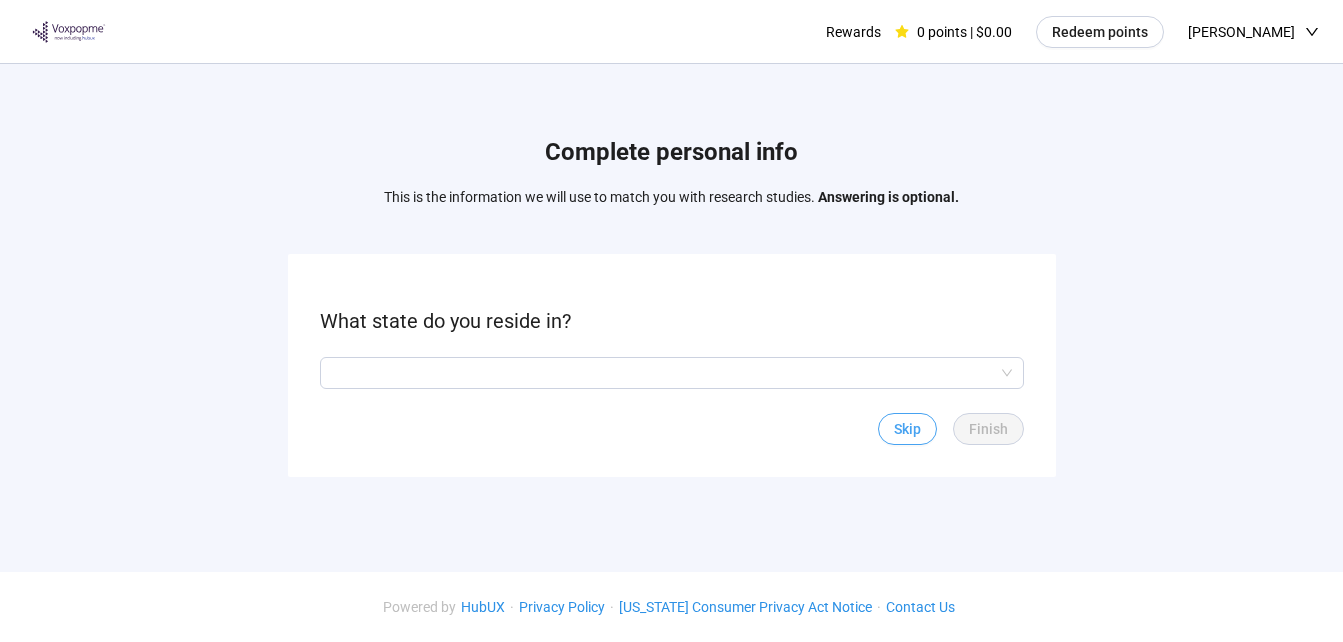 click on "Skip" at bounding box center (907, 429) 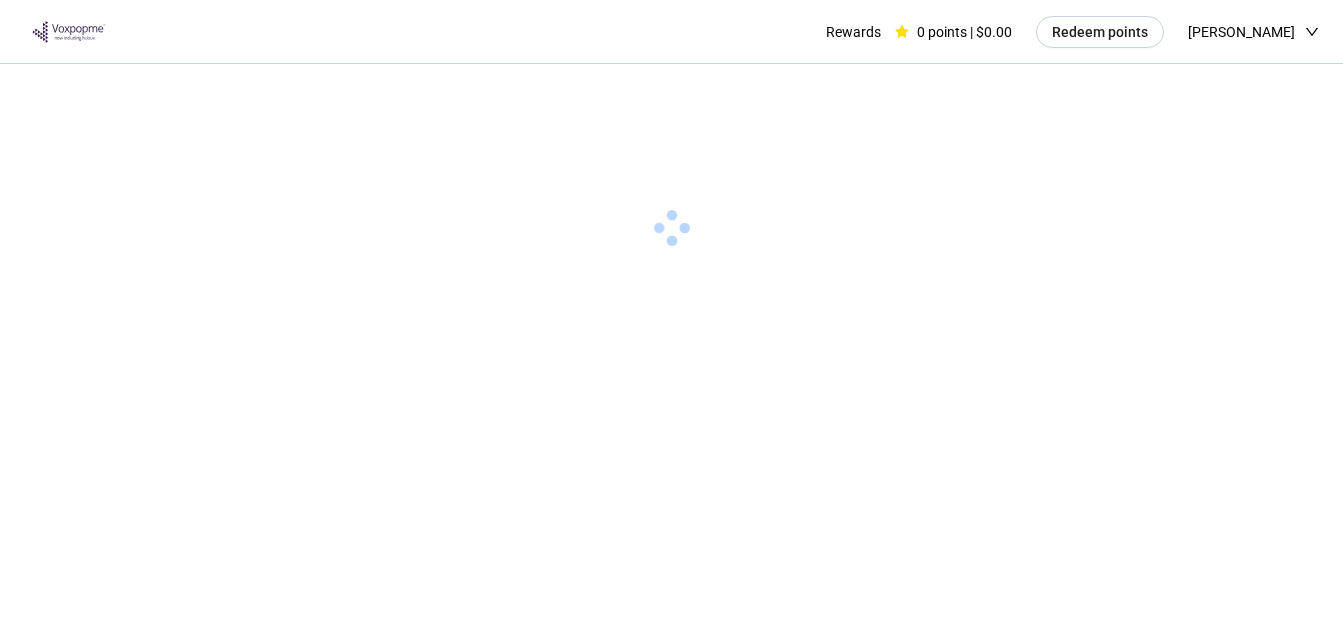 scroll, scrollTop: 0, scrollLeft: 0, axis: both 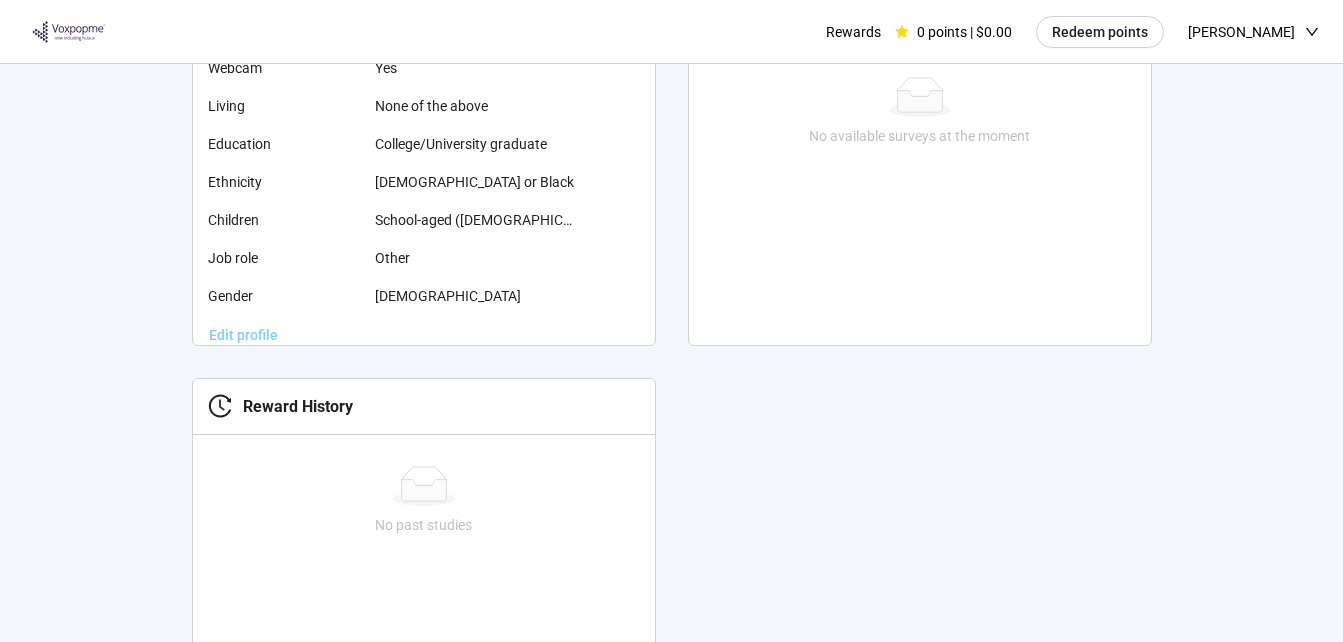 click on "Edit profile" at bounding box center (243, 335) 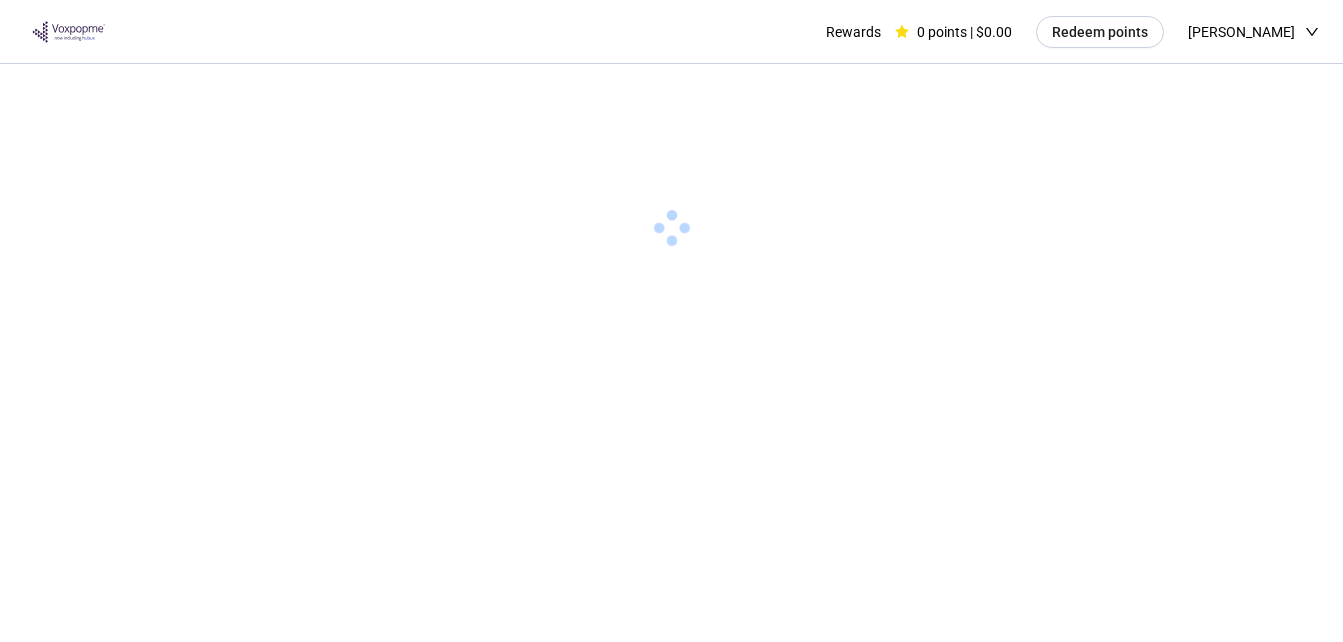 scroll, scrollTop: 0, scrollLeft: 0, axis: both 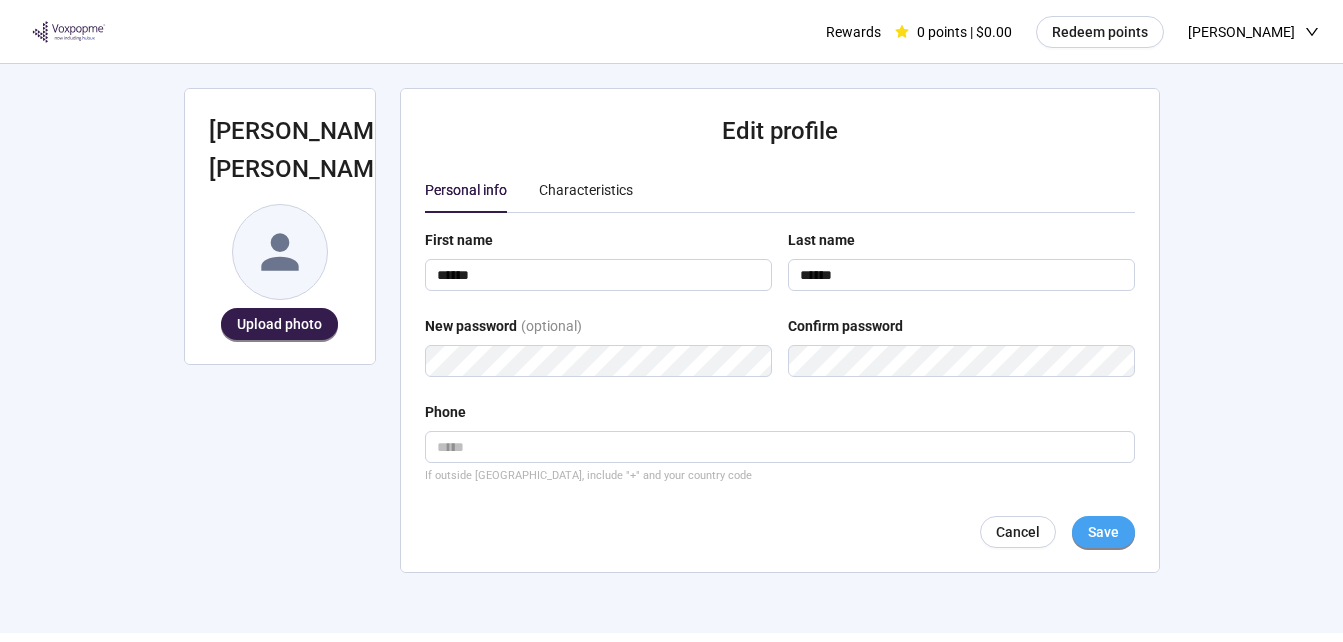 click on "Save" at bounding box center [1103, 532] 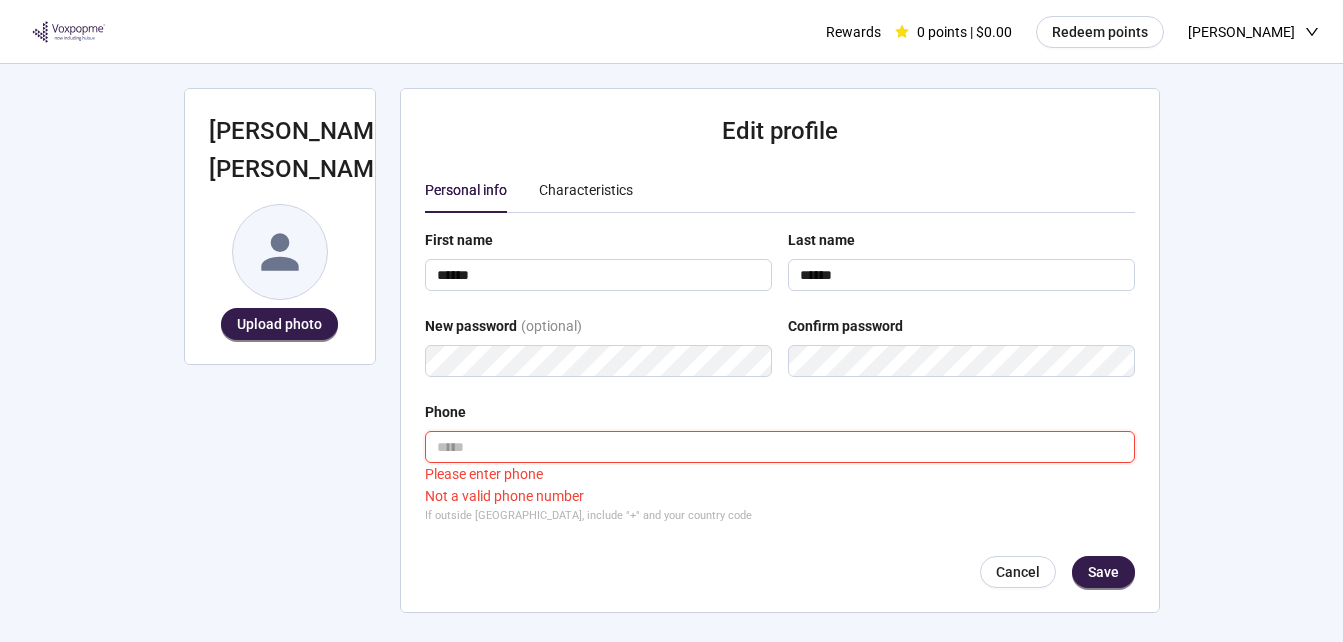 click at bounding box center [780, 447] 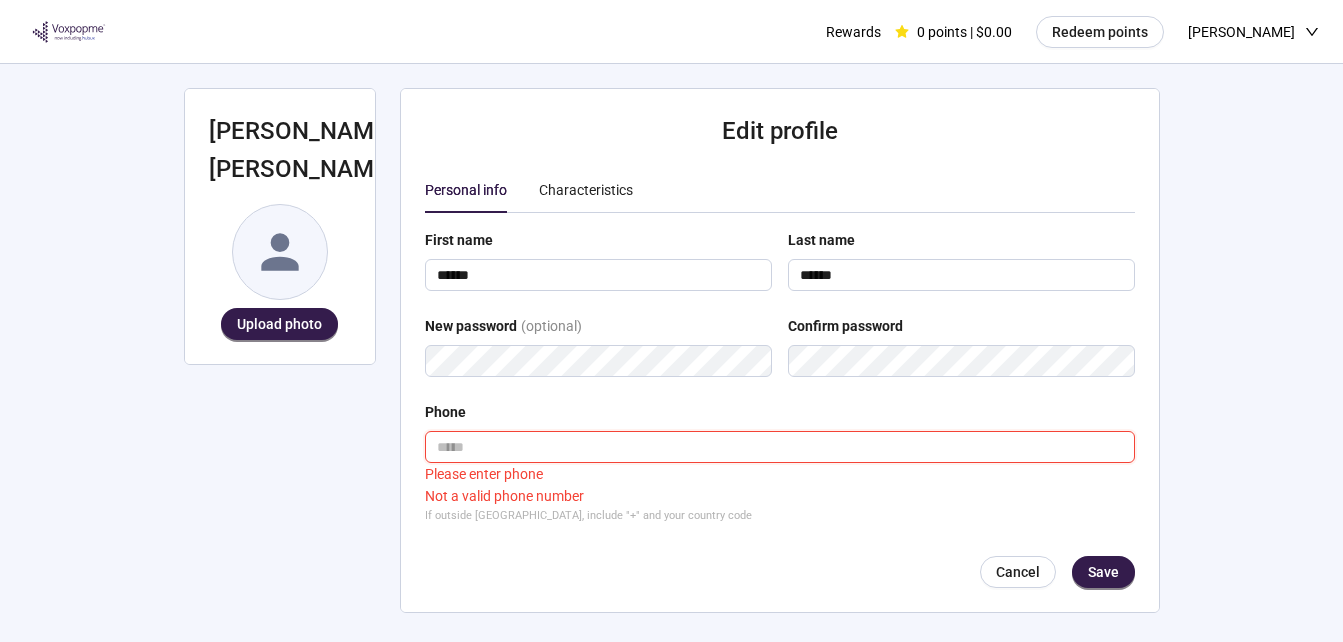 type on "**********" 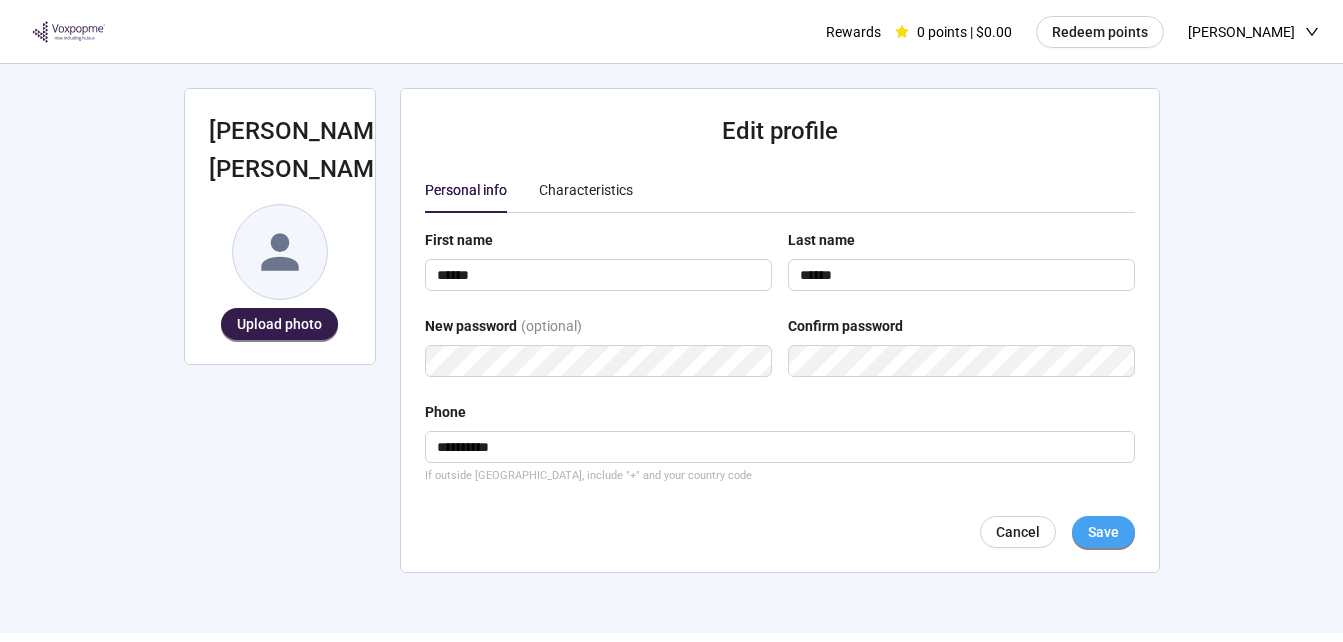 click on "Save" at bounding box center (1103, 532) 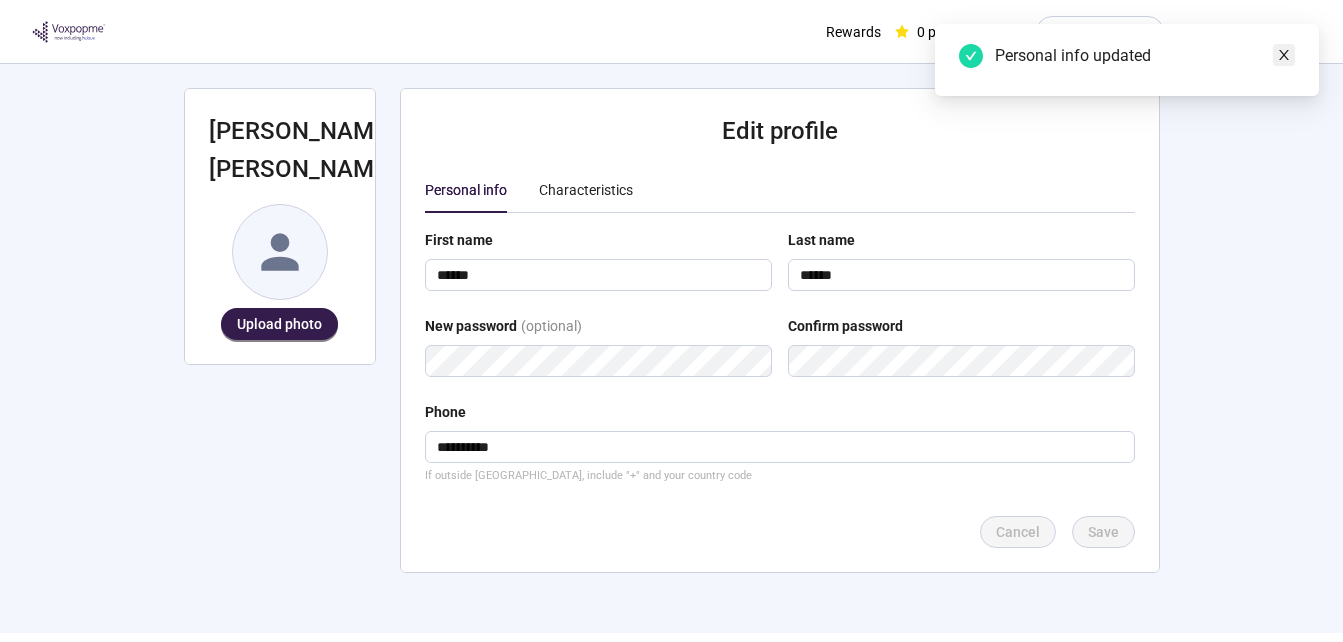 click 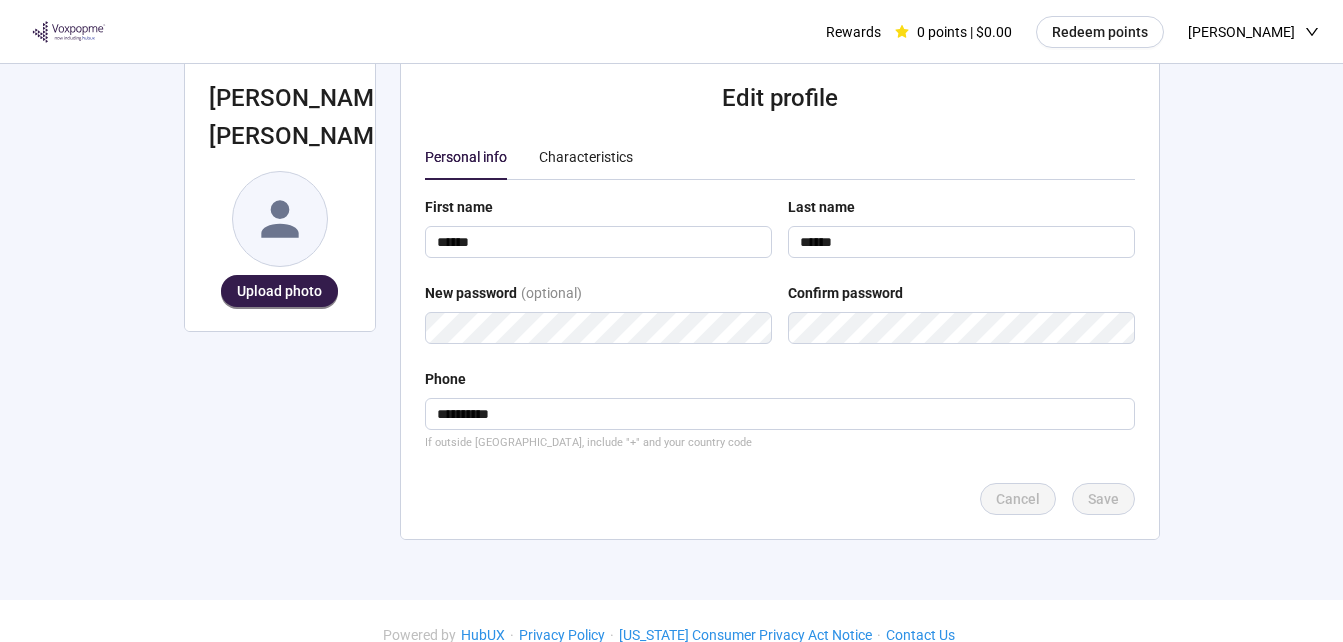 scroll, scrollTop: 61, scrollLeft: 0, axis: vertical 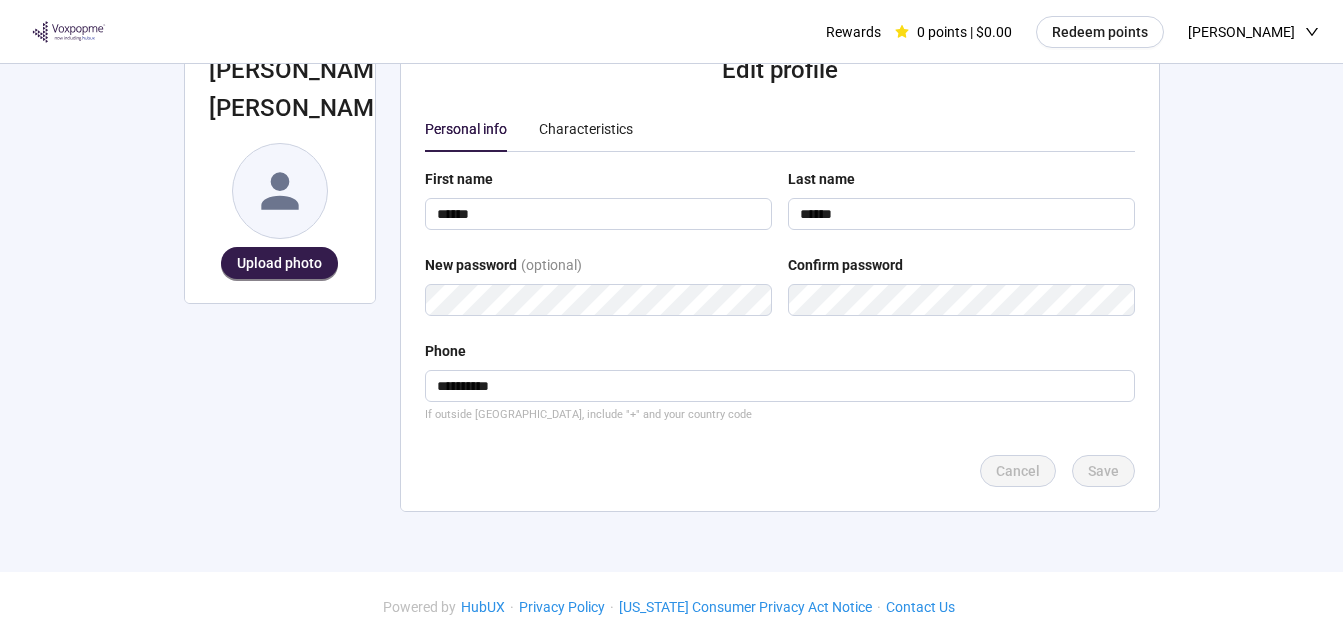 click 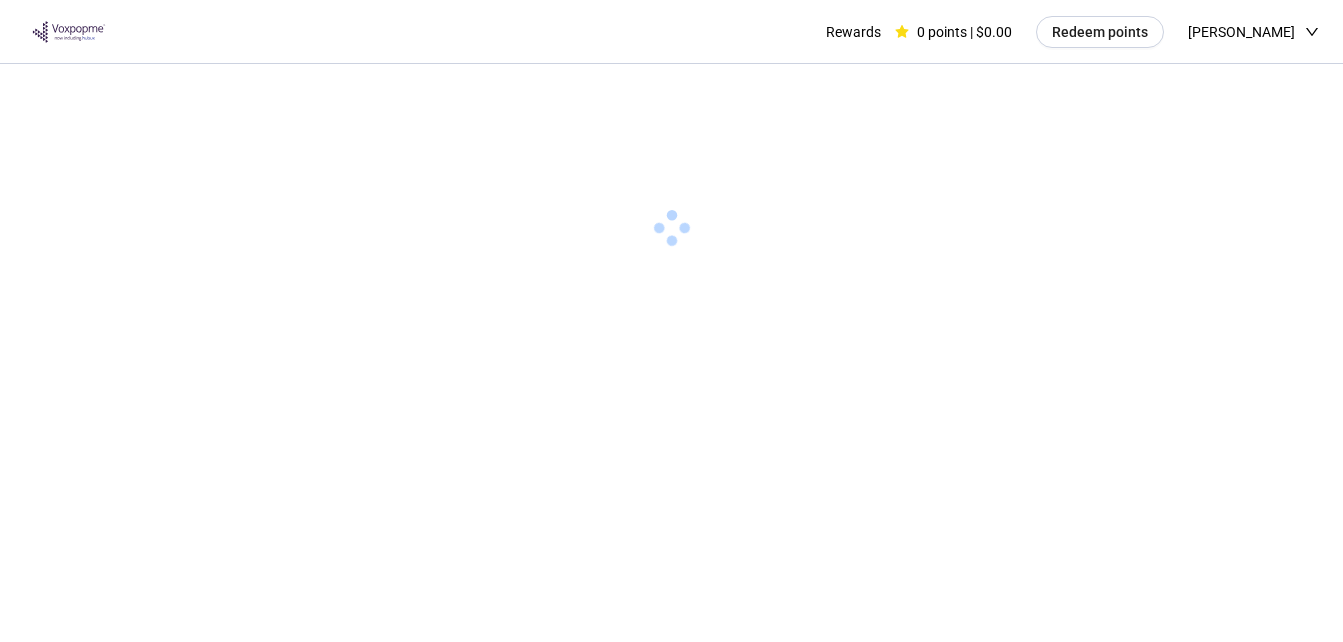 scroll, scrollTop: 0, scrollLeft: 0, axis: both 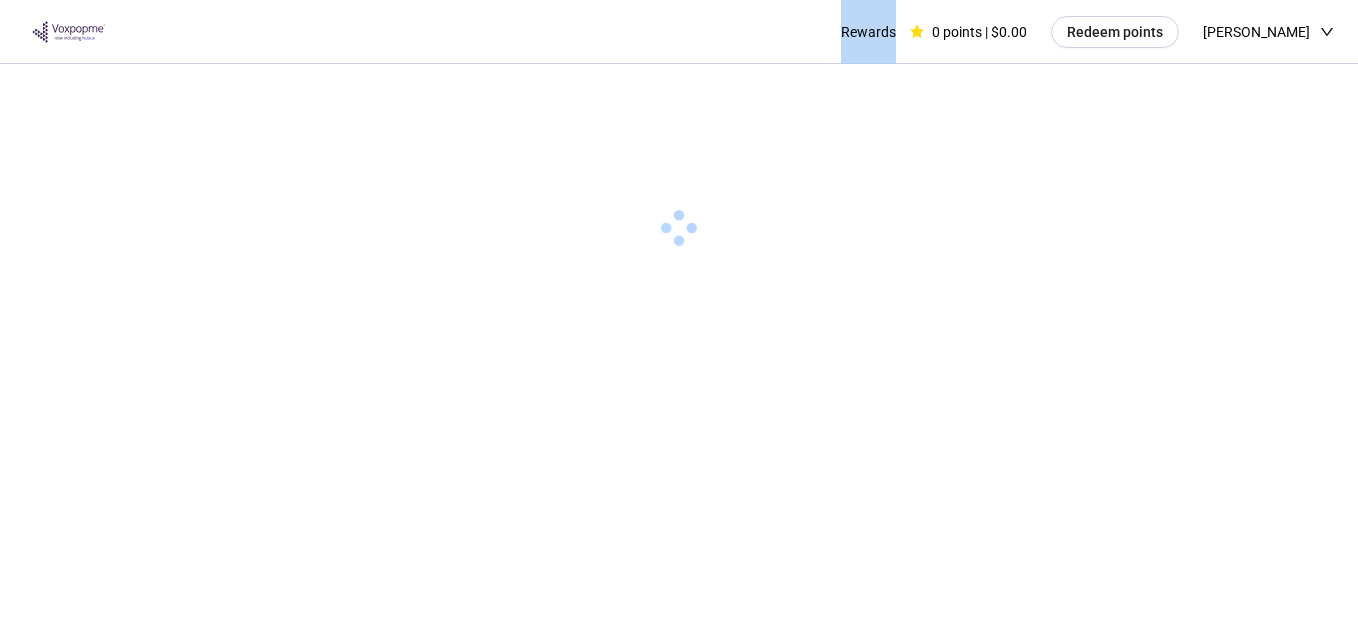 click 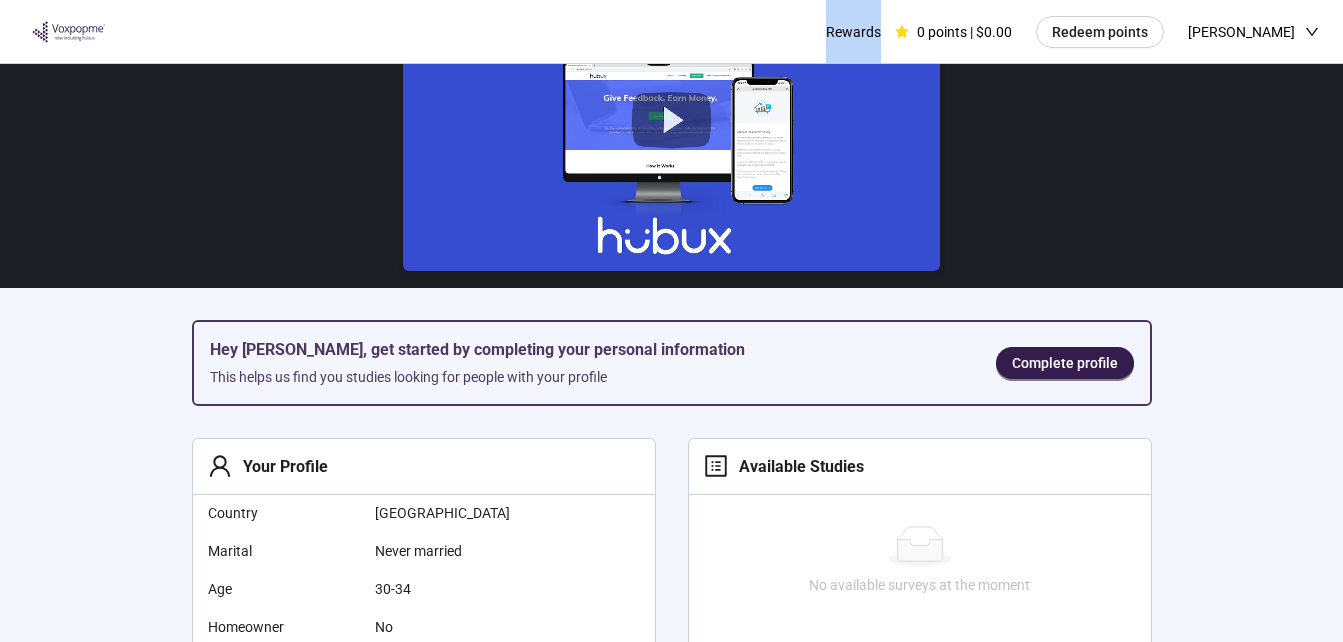 scroll, scrollTop: 107, scrollLeft: 0, axis: vertical 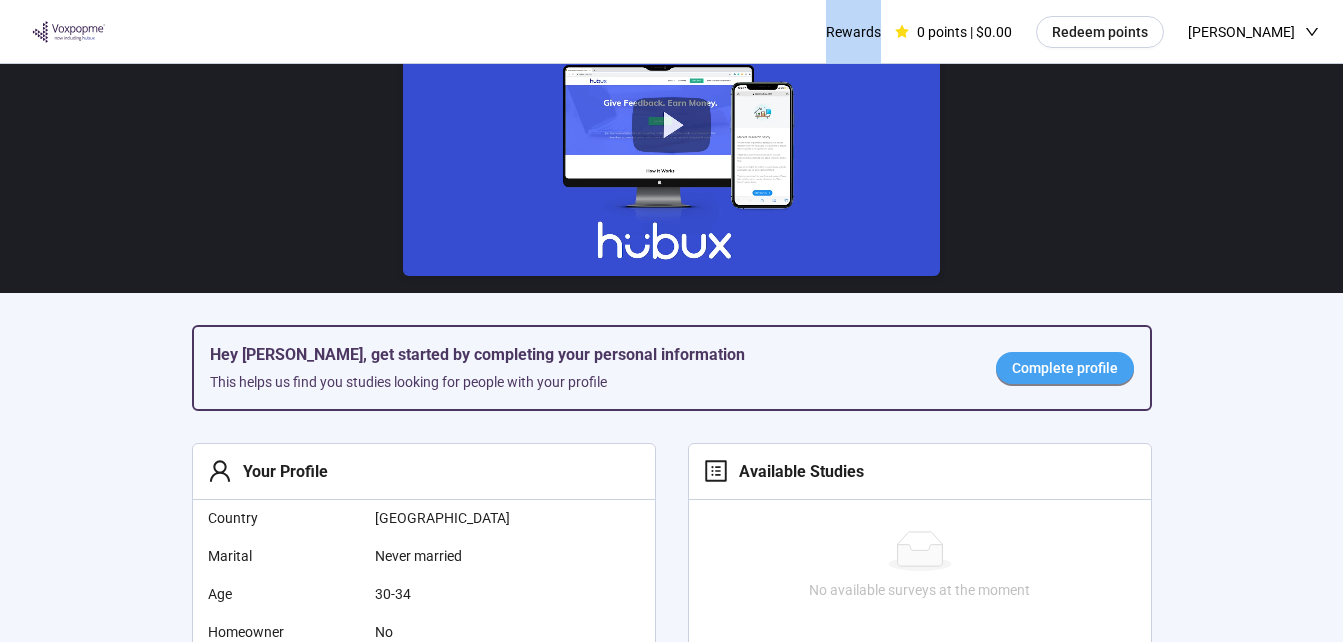 click on "Complete profile" at bounding box center (1065, 368) 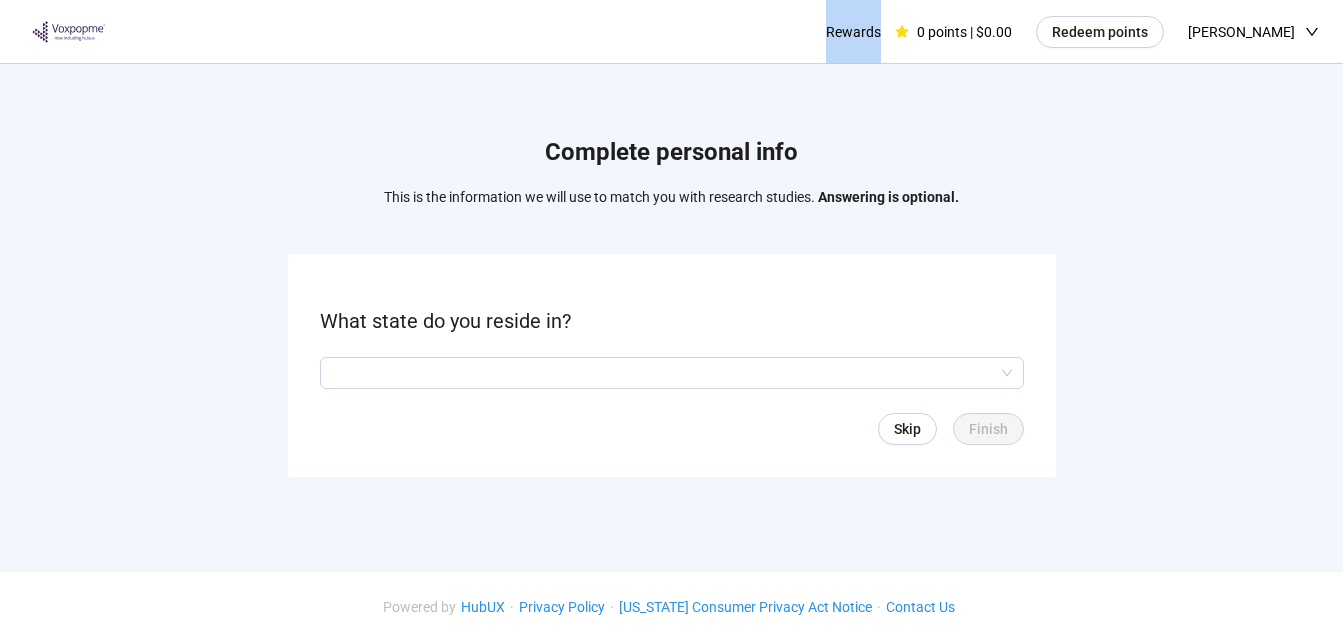 scroll, scrollTop: 0, scrollLeft: 0, axis: both 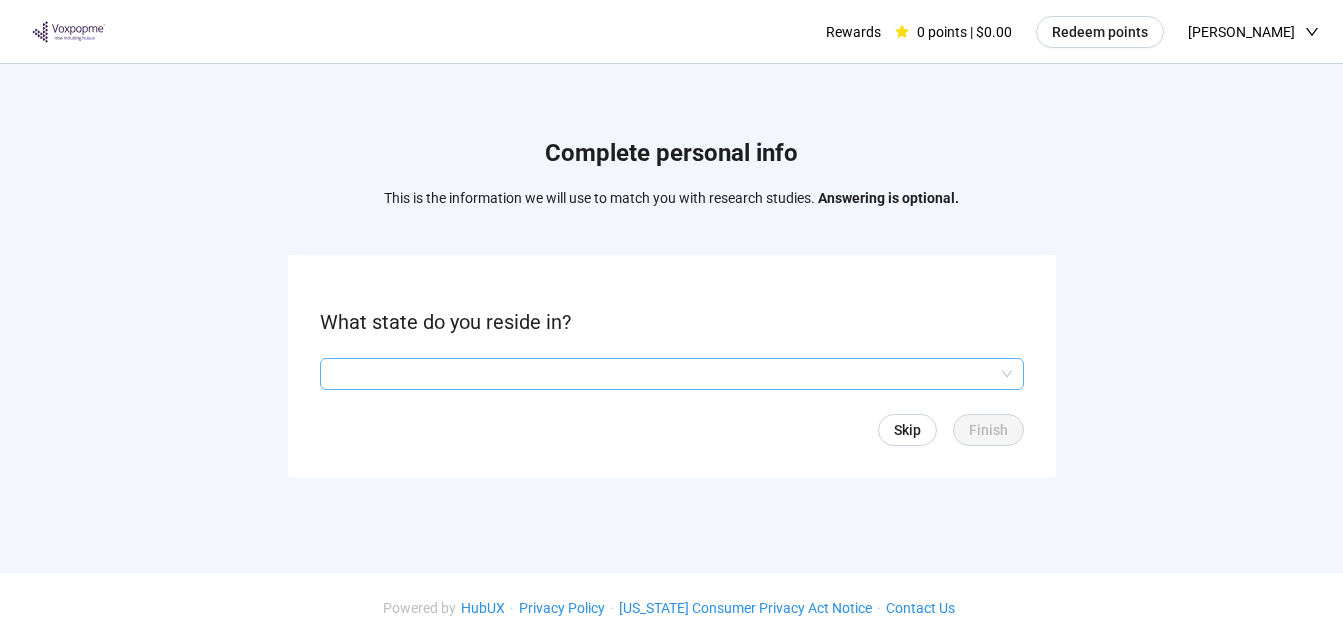 click at bounding box center [672, 374] 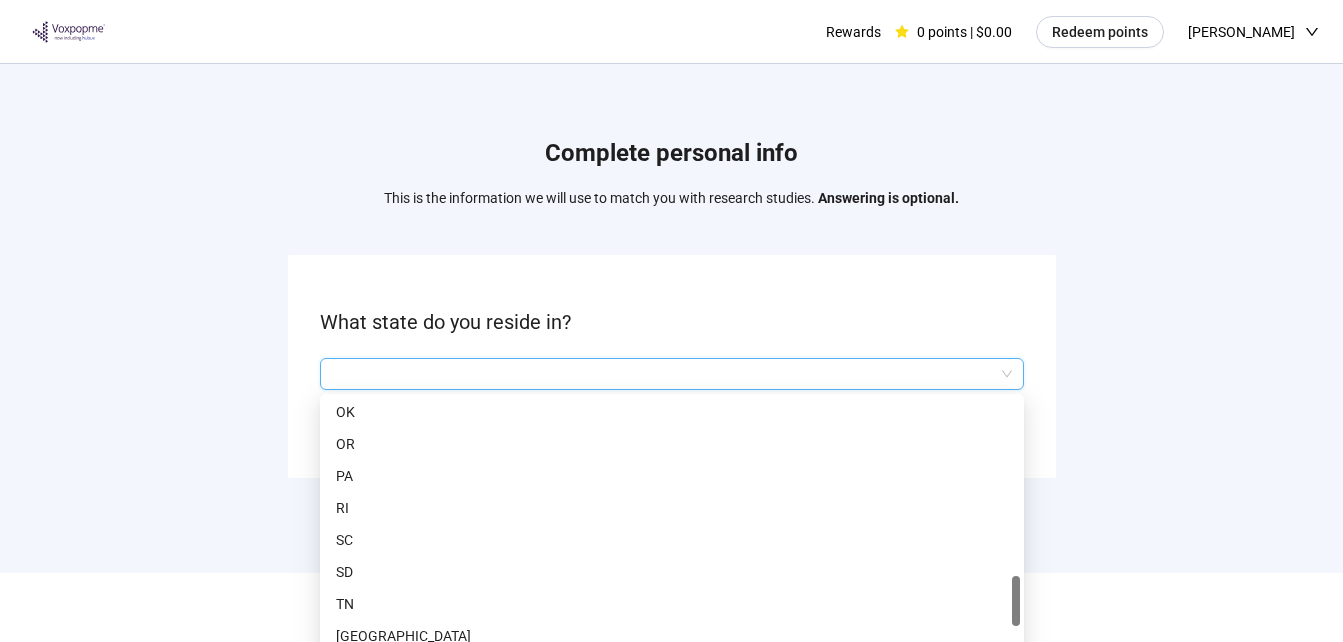 scroll, scrollTop: 1168, scrollLeft: 0, axis: vertical 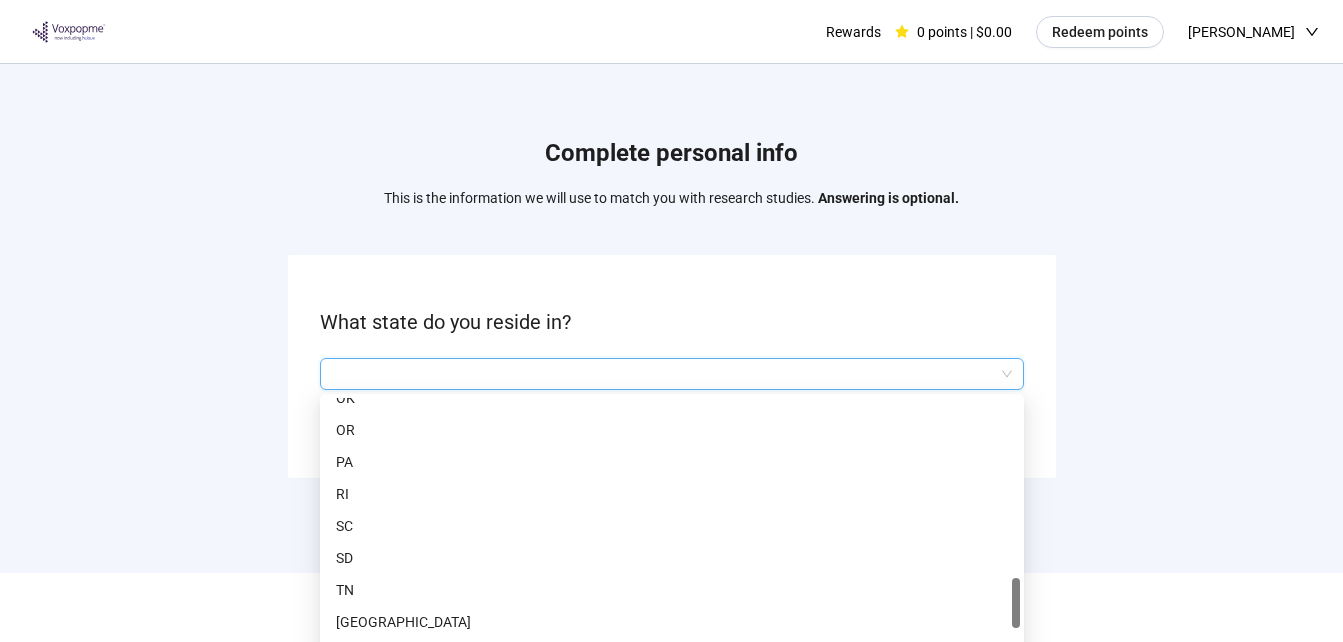 drag, startPoint x: 1014, startPoint y: 430, endPoint x: 1028, endPoint y: 610, distance: 180.54362 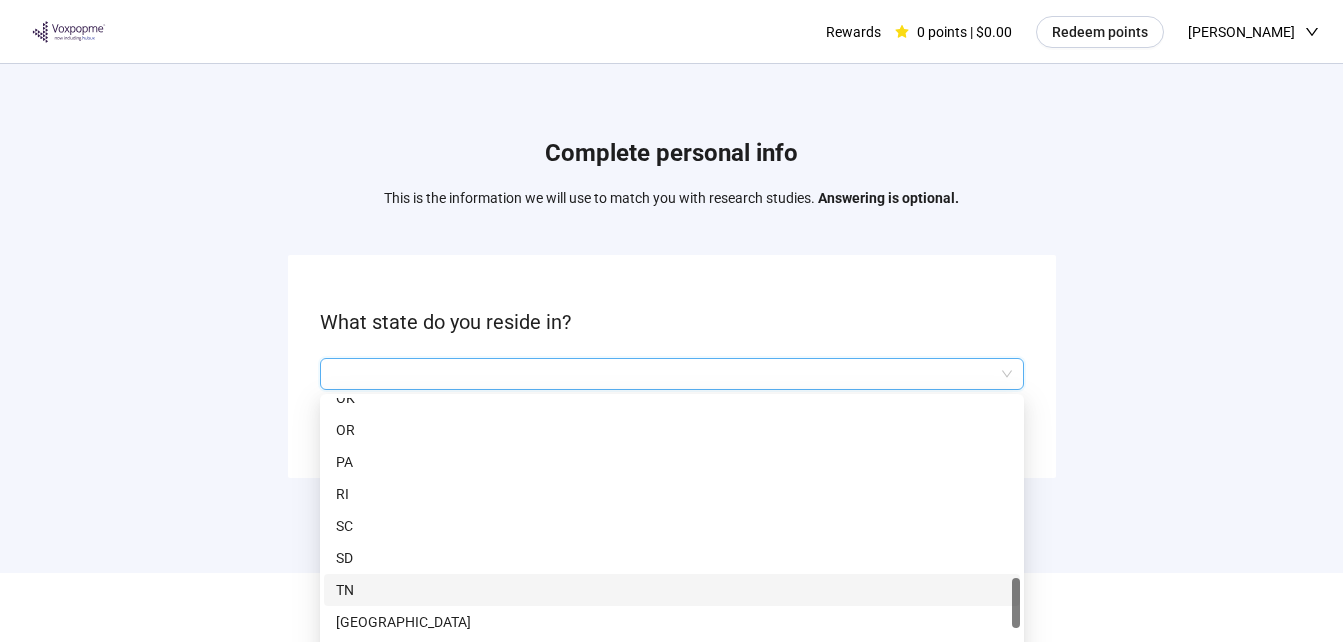 click on "TN" at bounding box center (672, 590) 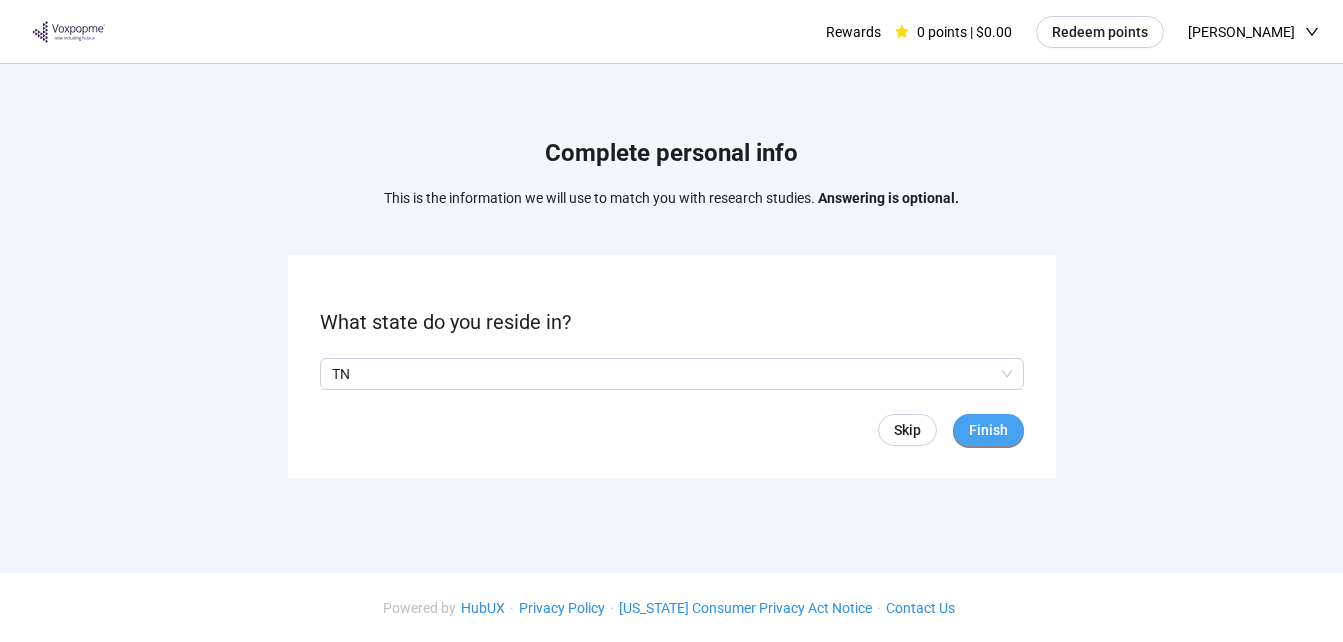 click on "Finish" at bounding box center [988, 430] 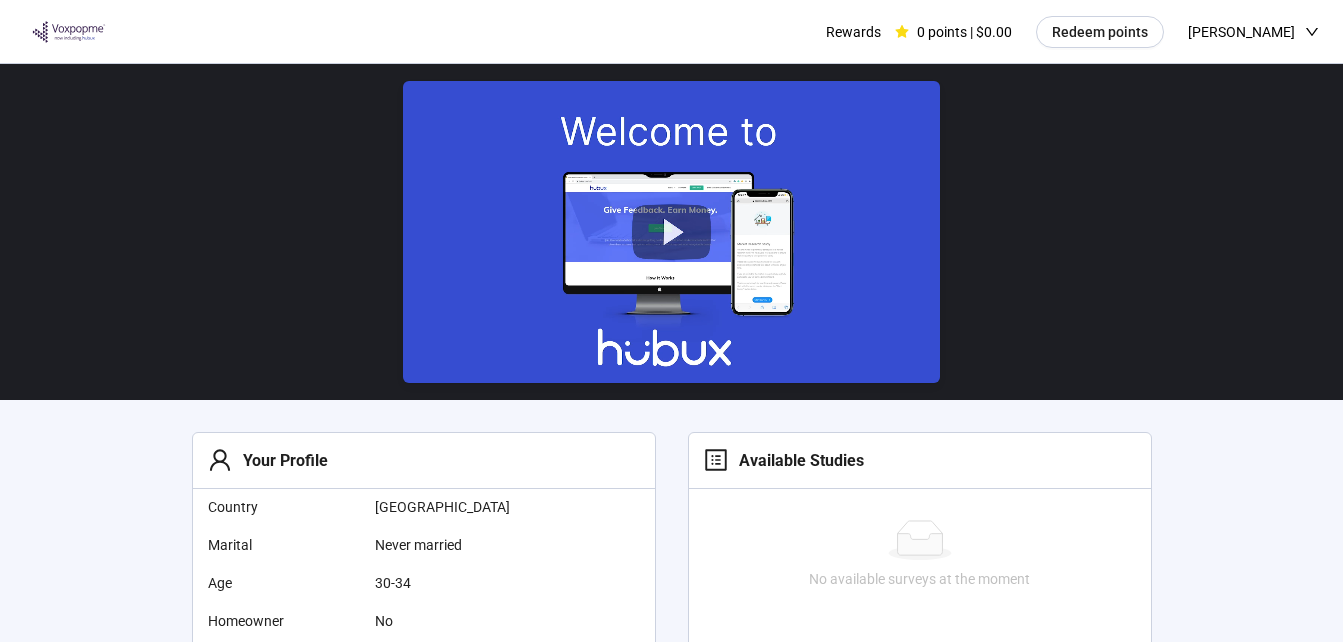 scroll, scrollTop: 561, scrollLeft: 0, axis: vertical 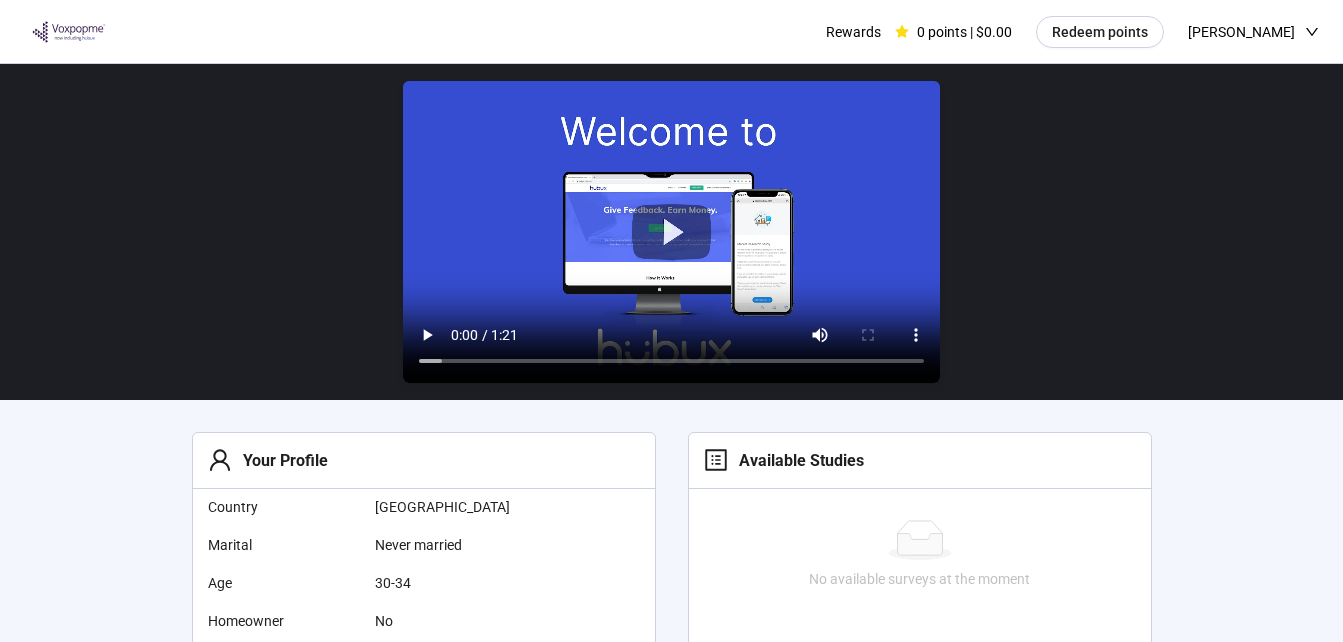 click at bounding box center (671, 232) 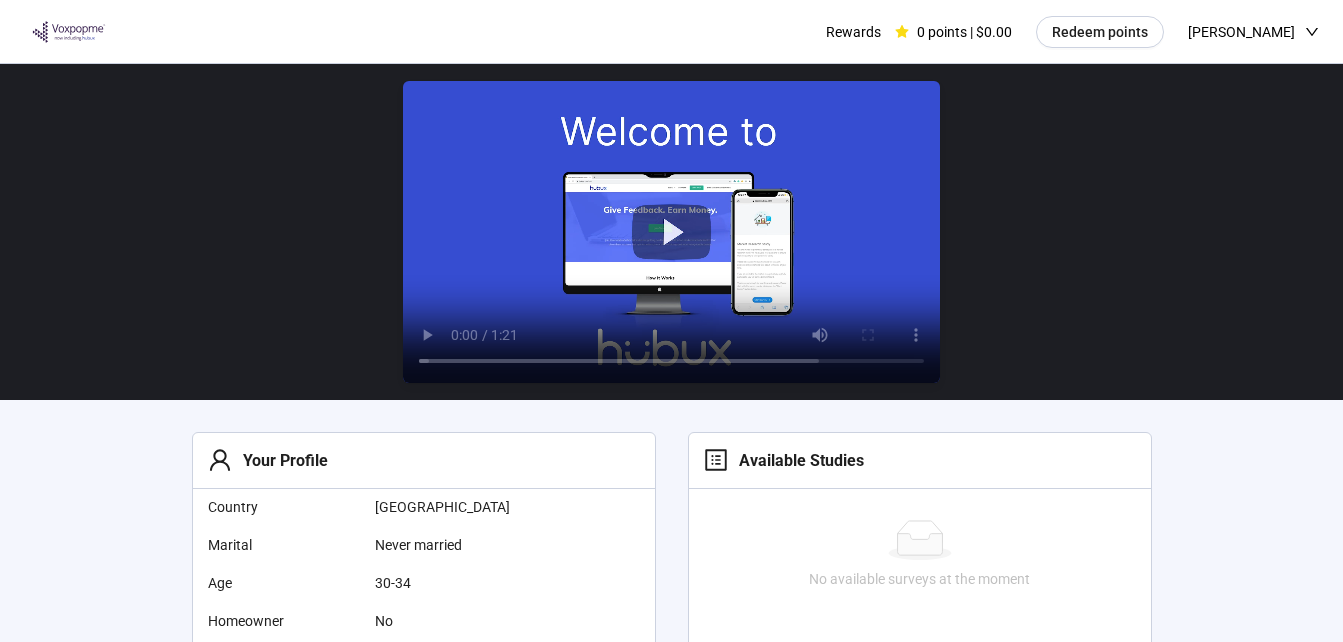 type 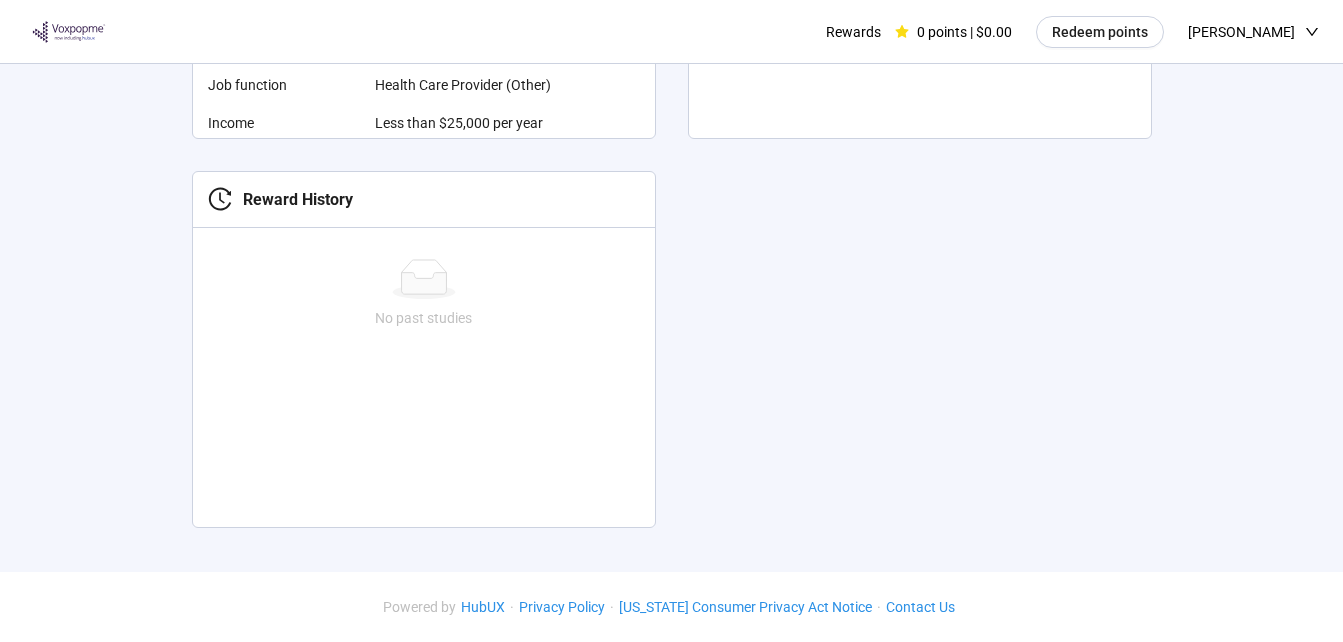 scroll, scrollTop: 0, scrollLeft: 0, axis: both 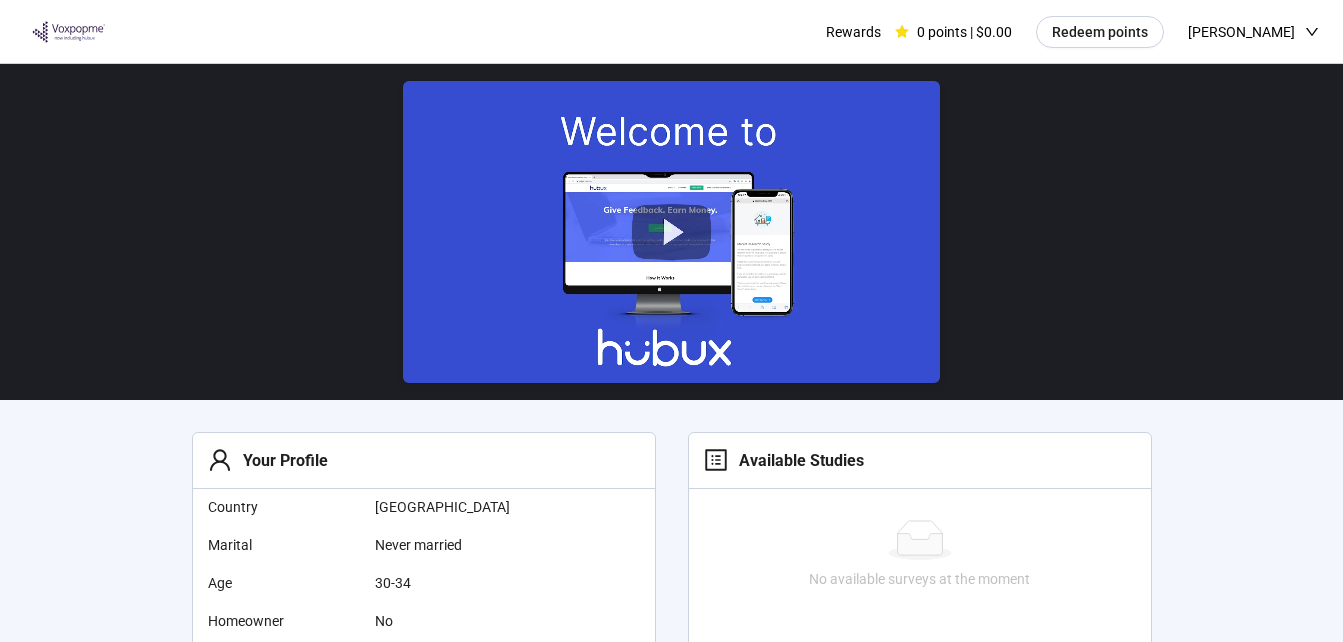 click 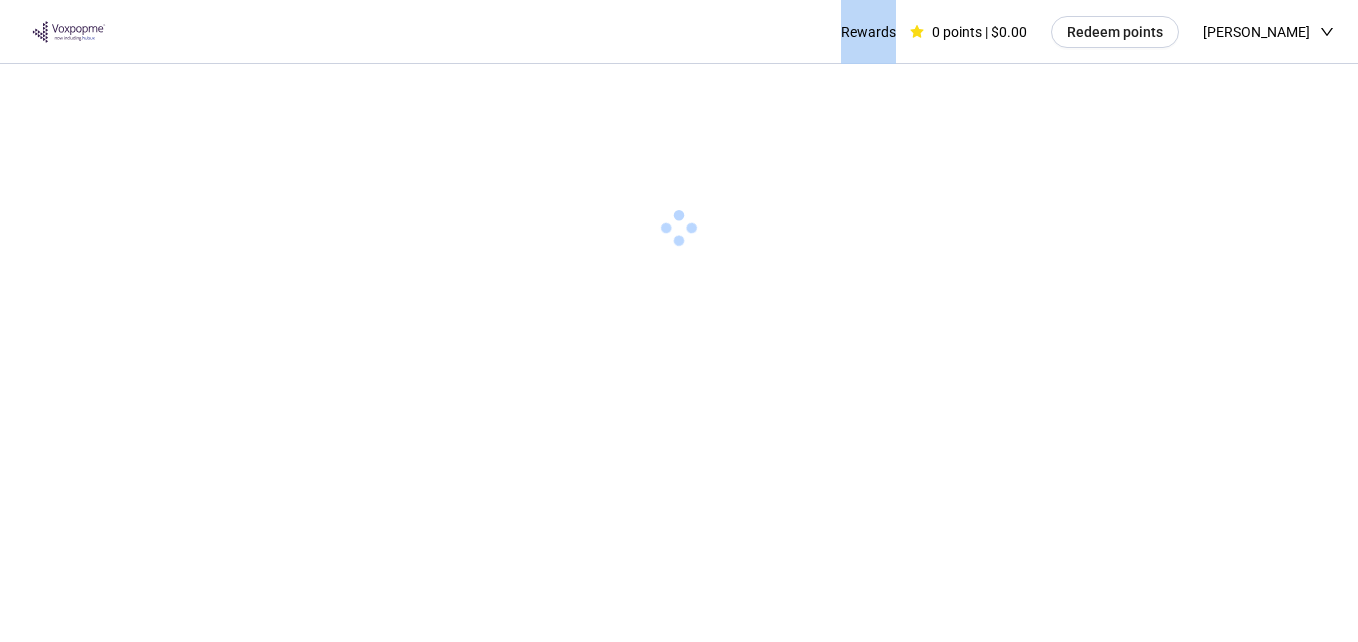 click 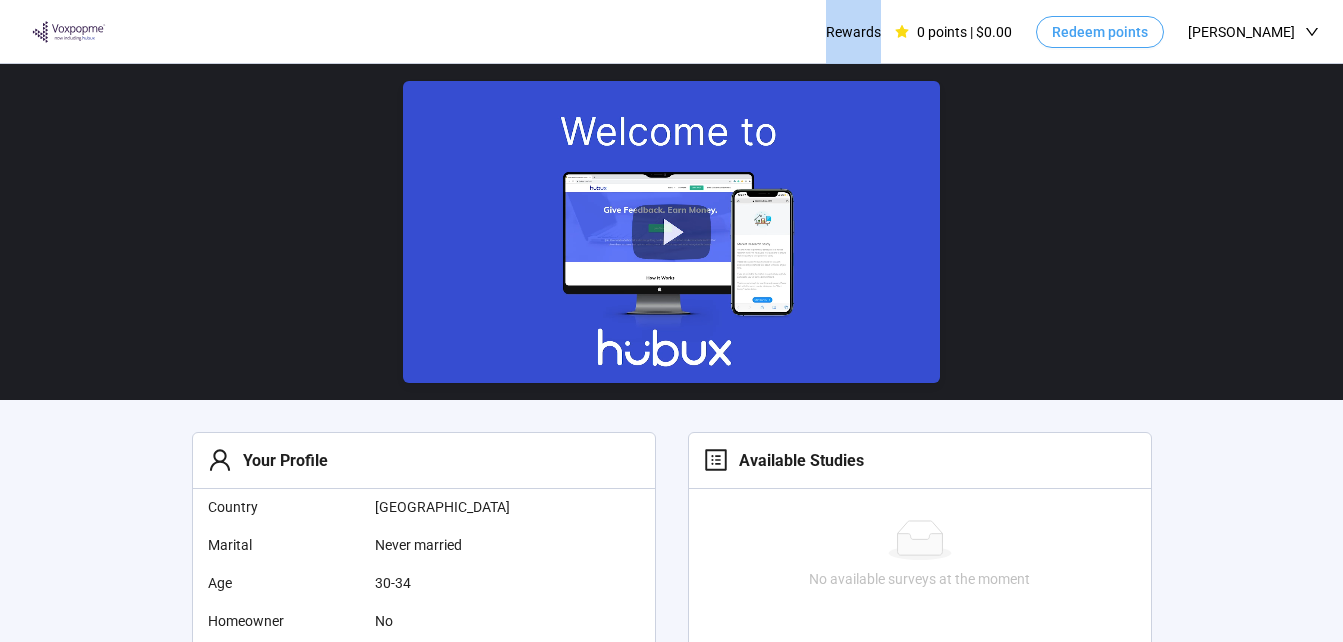 click on "Redeem points" at bounding box center (1100, 32) 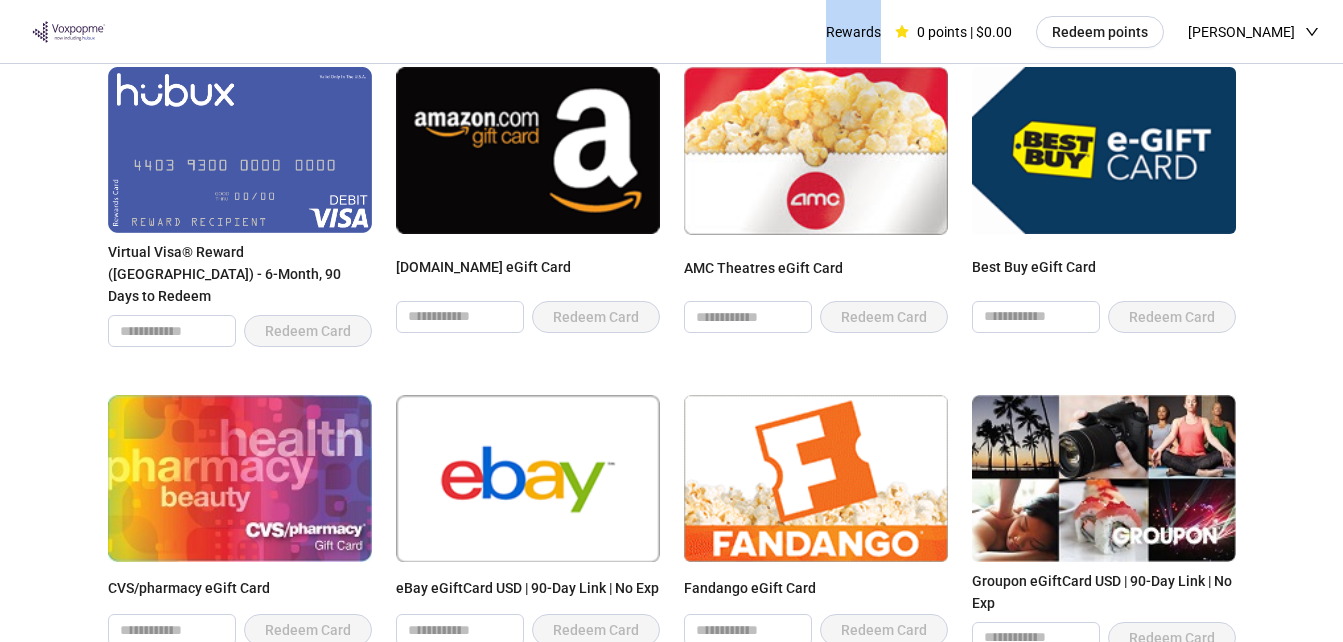 scroll, scrollTop: 0, scrollLeft: 0, axis: both 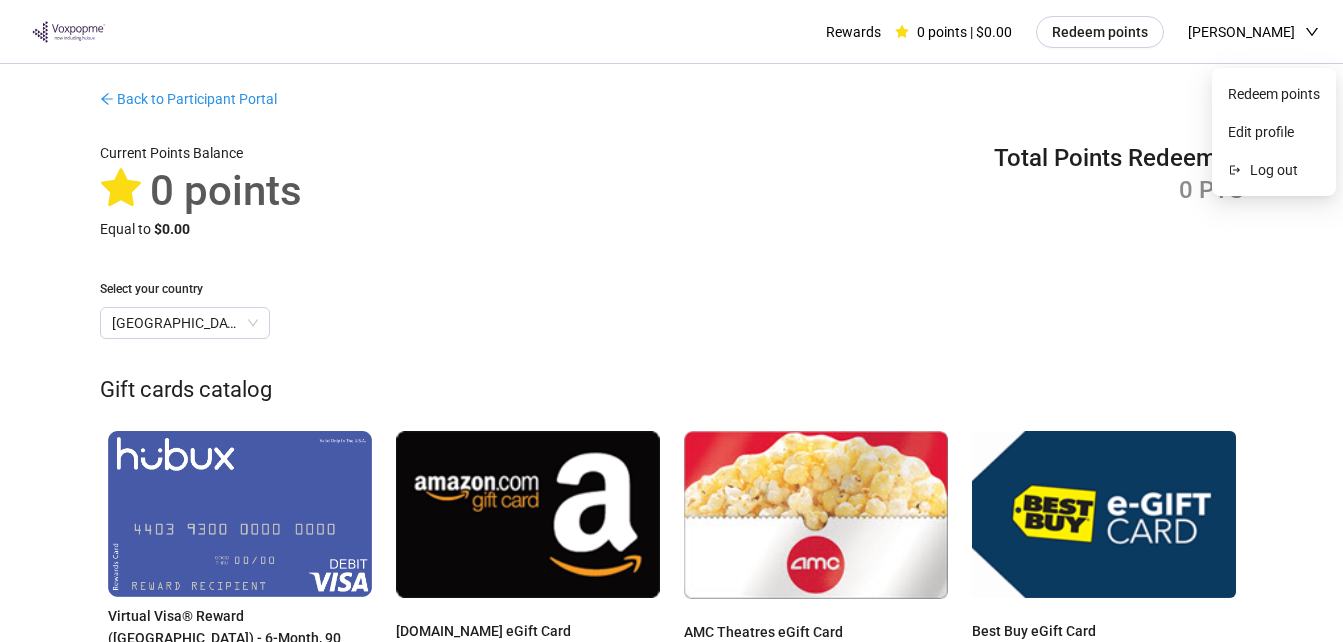 click on "[PERSON_NAME]" at bounding box center [1241, 32] 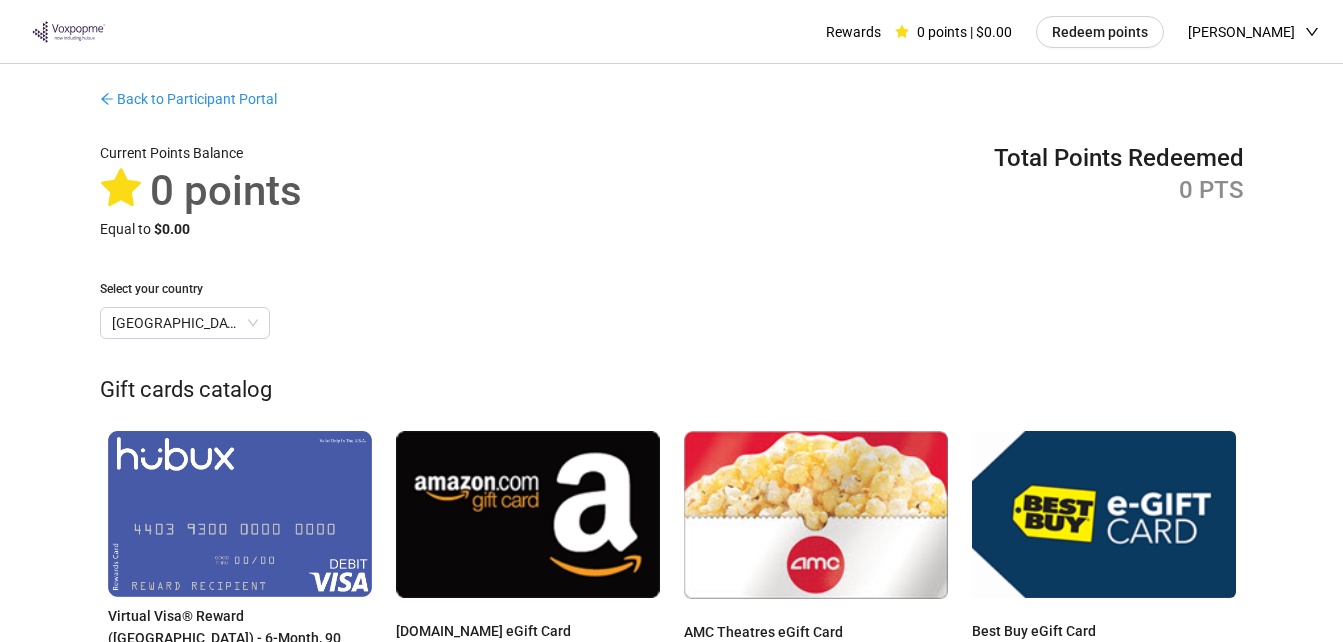 click on "Rewards" at bounding box center (853, 32) 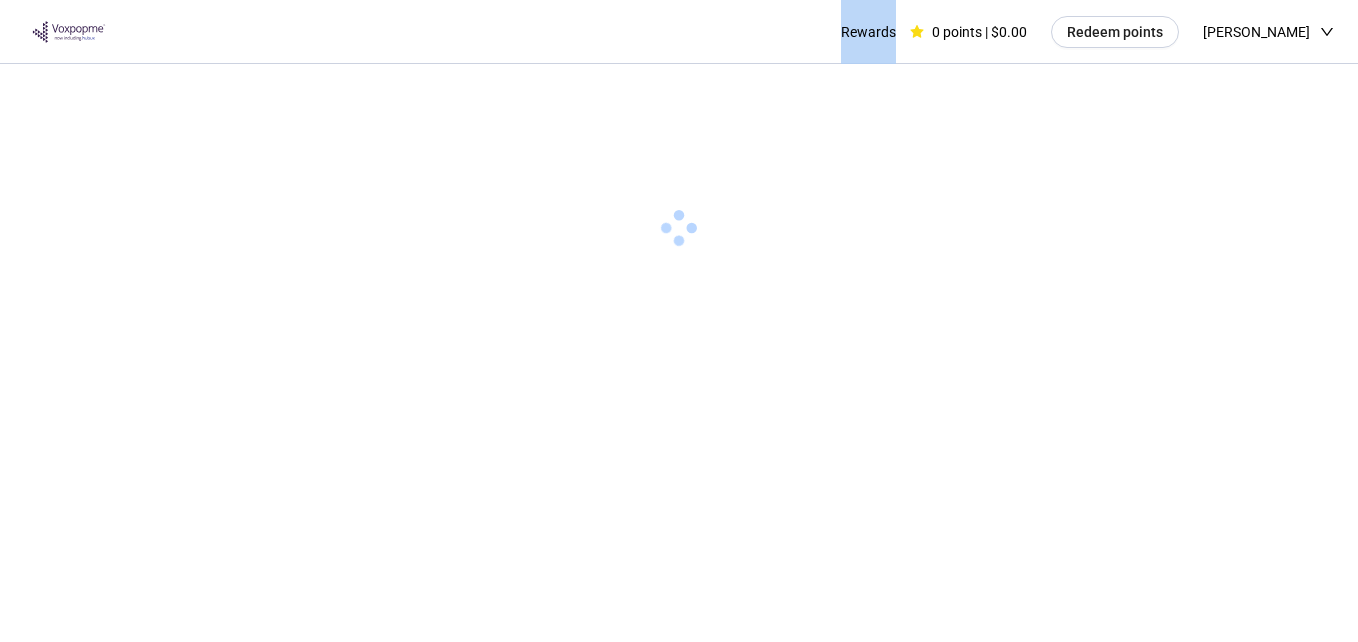 click 